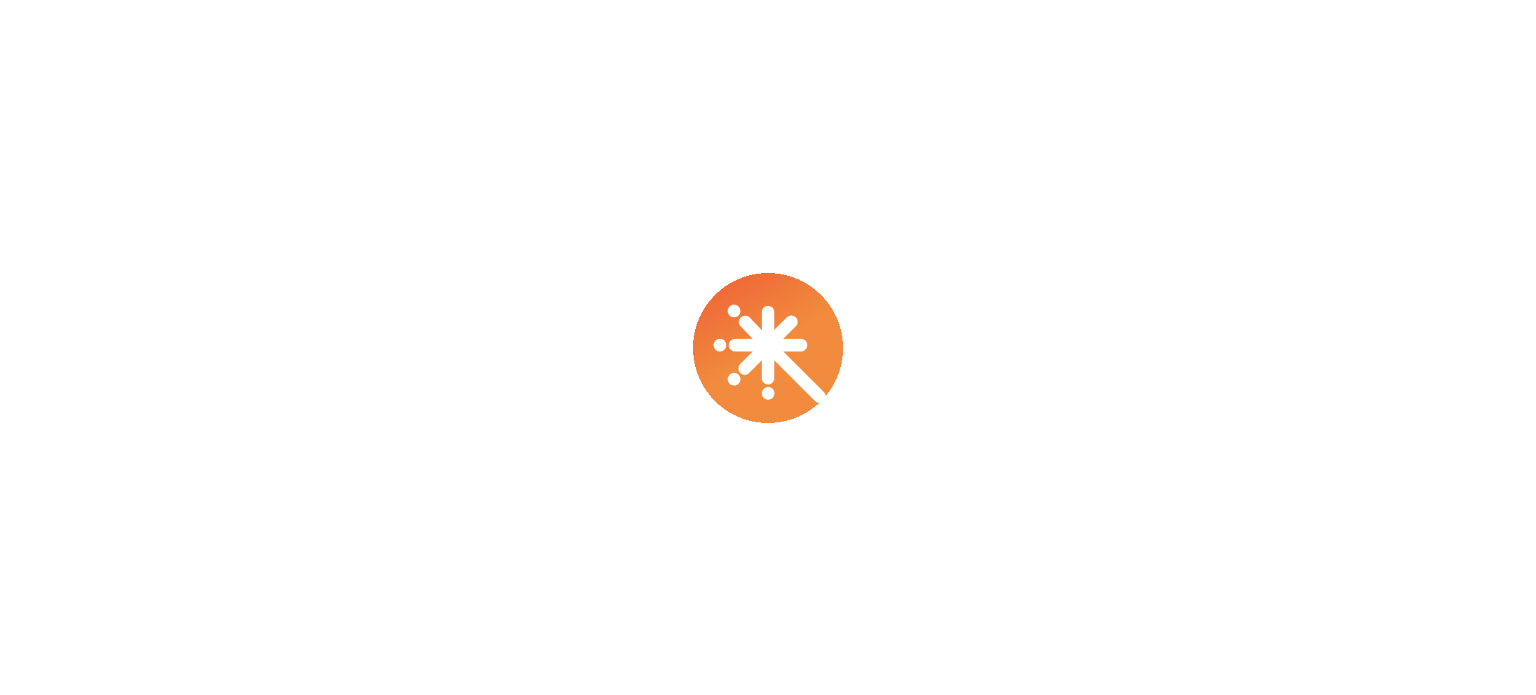 scroll, scrollTop: 0, scrollLeft: 0, axis: both 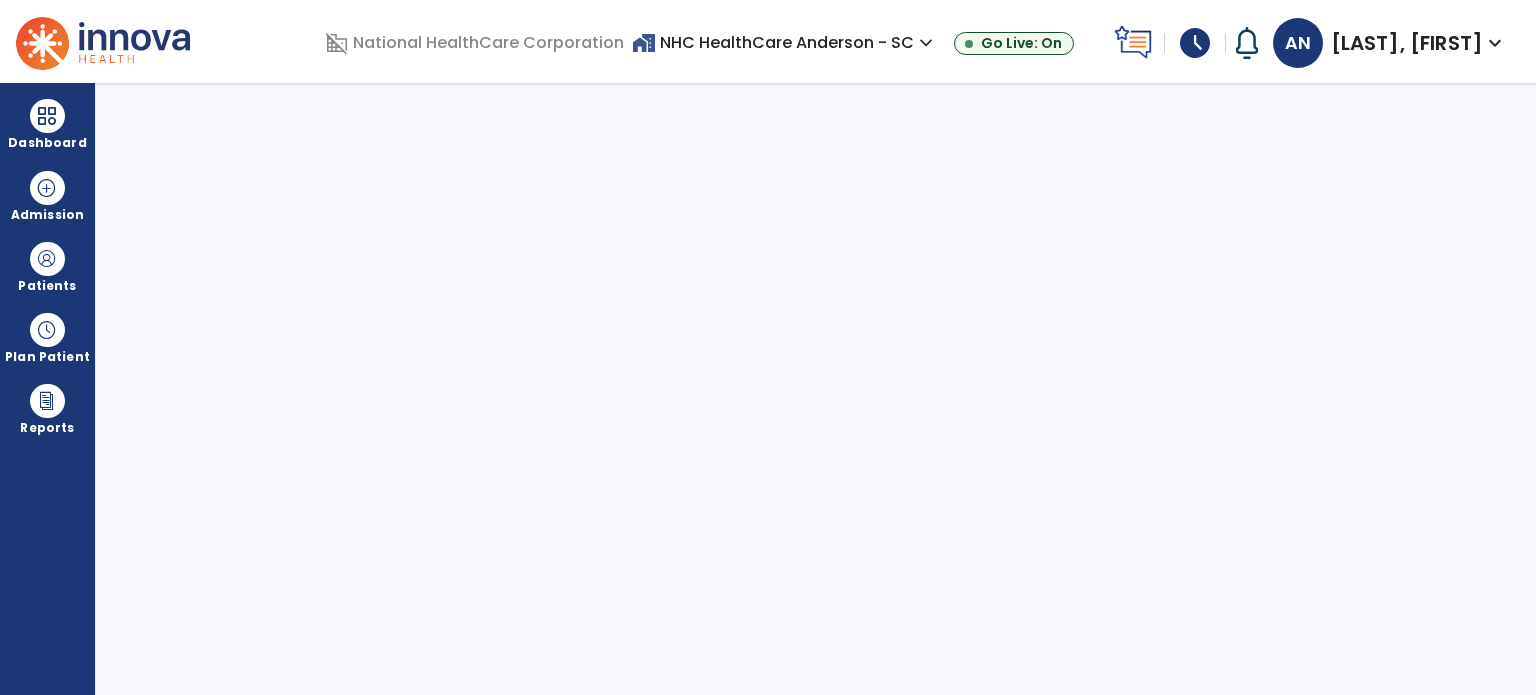 select on "****" 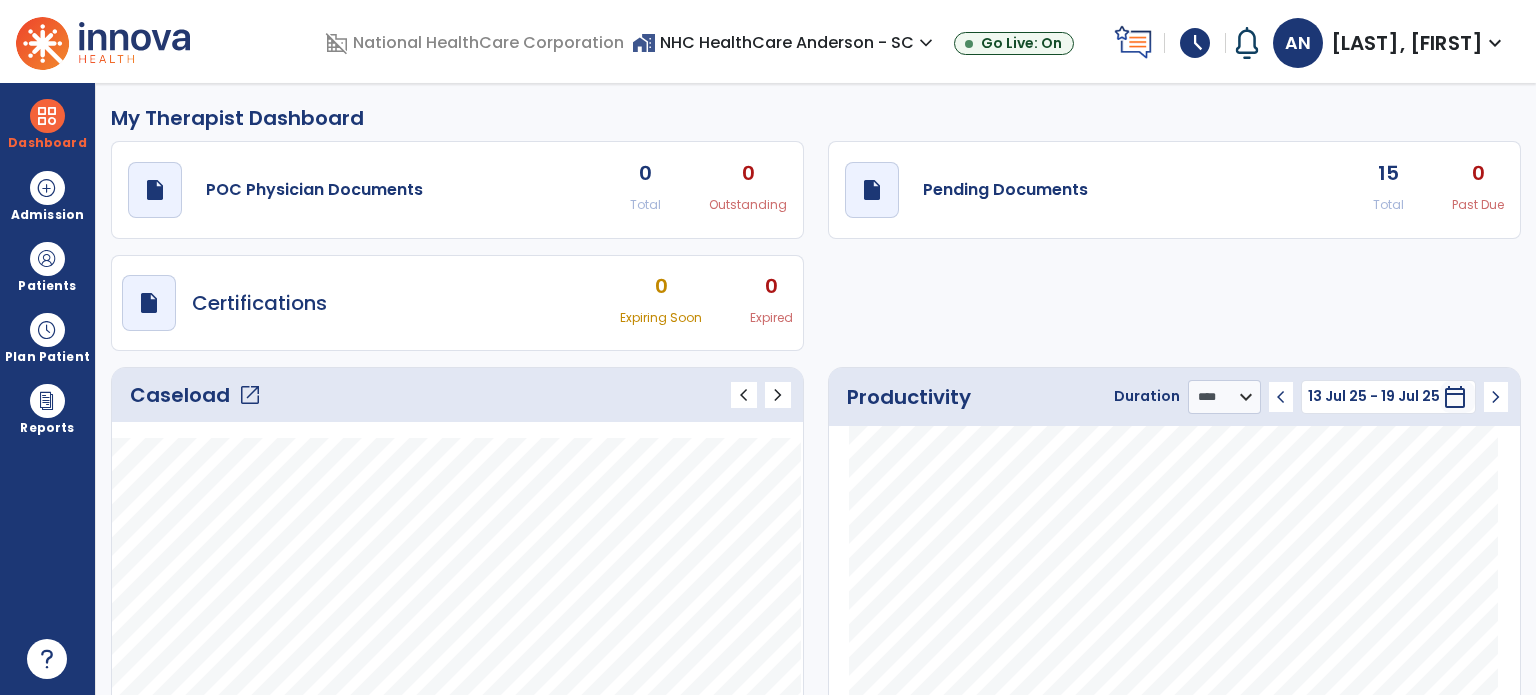 click on "open_in_new" 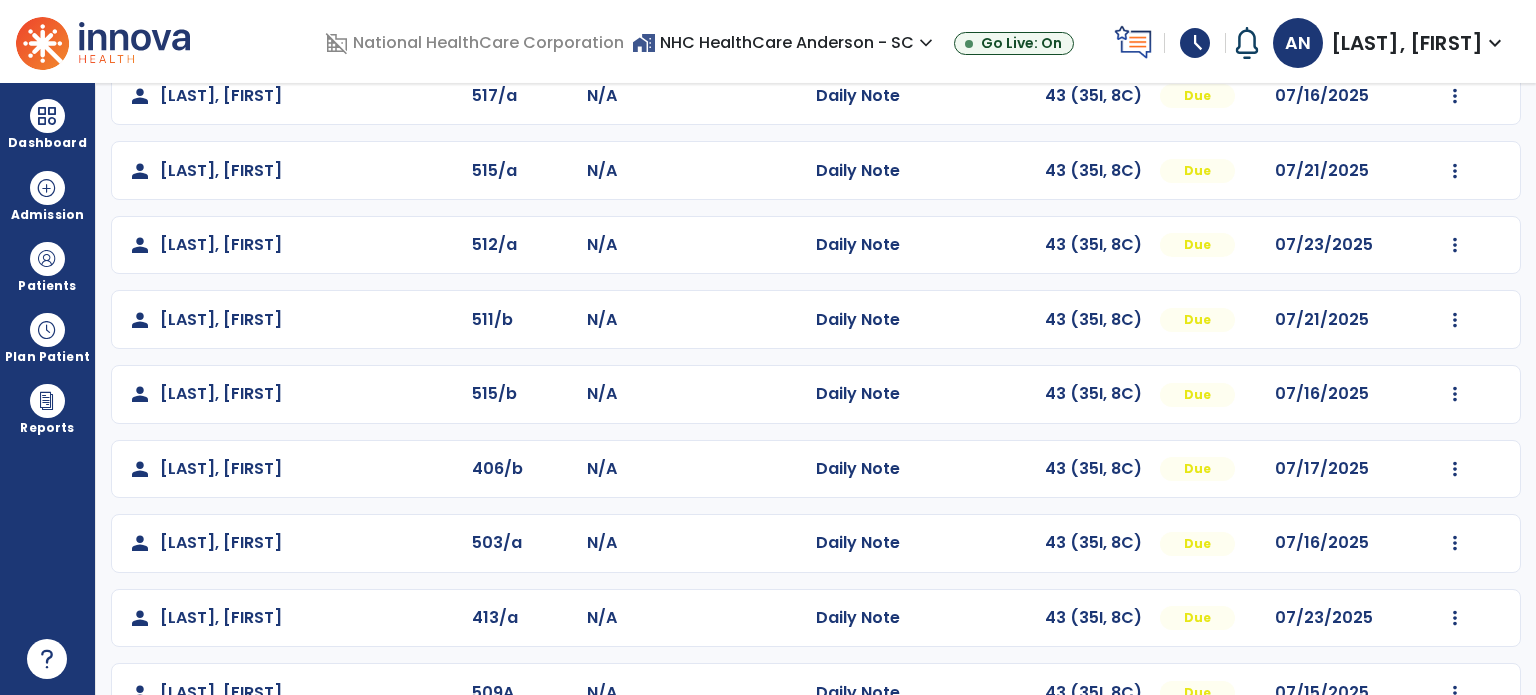 scroll, scrollTop: 0, scrollLeft: 0, axis: both 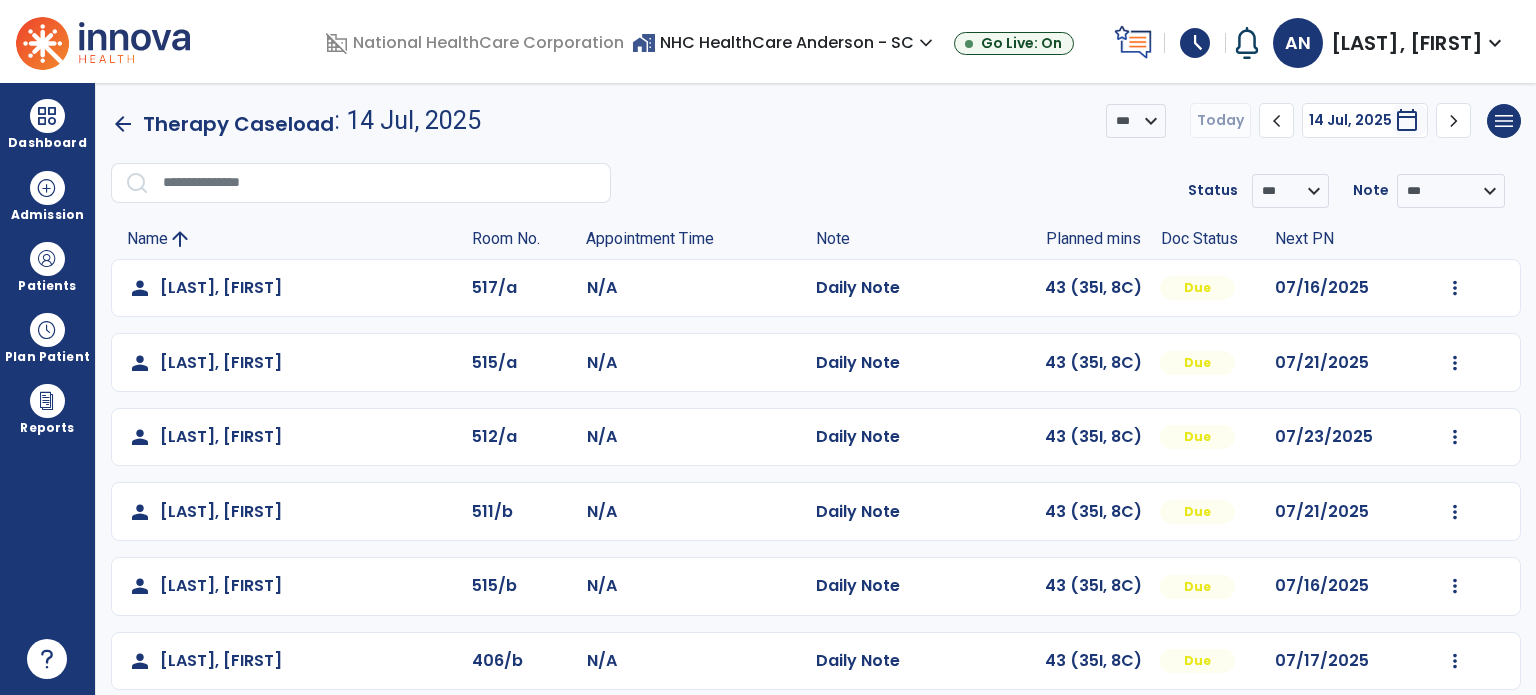 click on "schedule" at bounding box center [1195, 43] 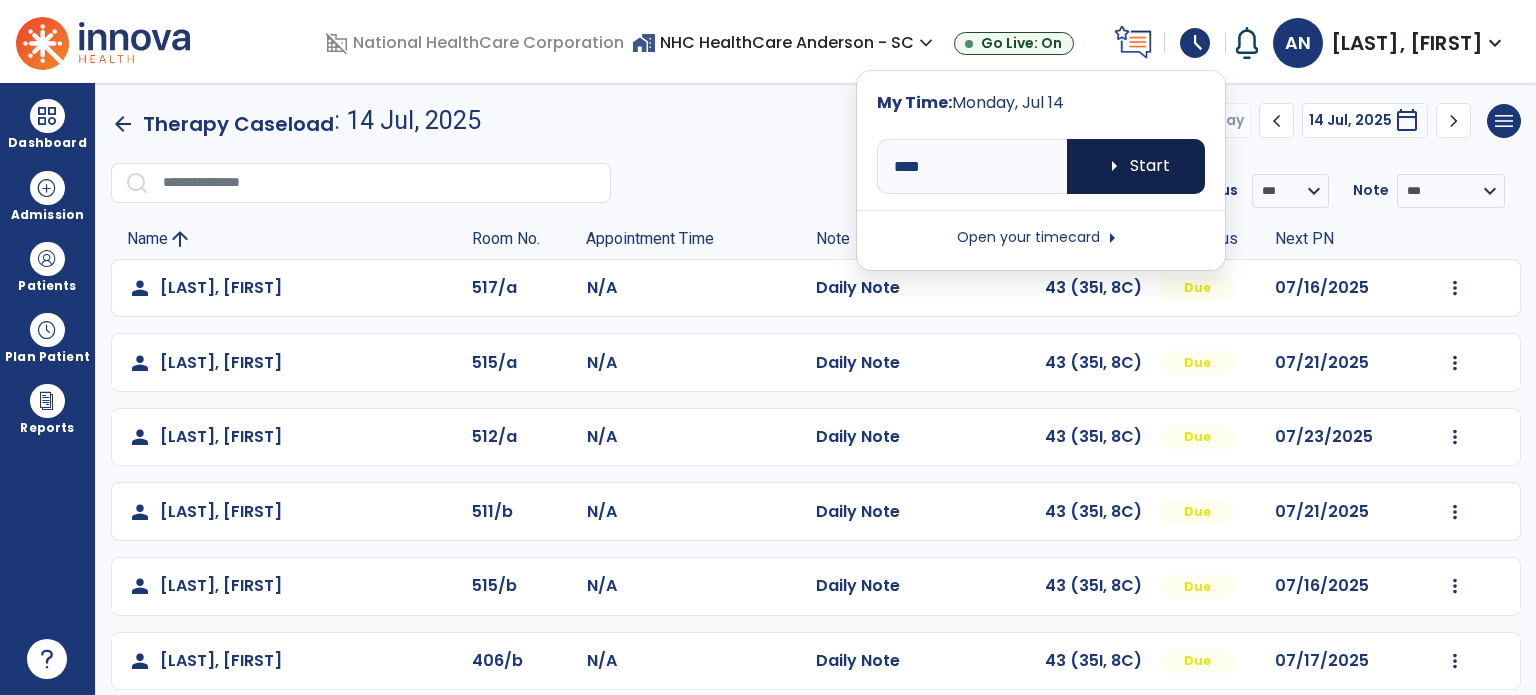 click on "arrow_right  Start" at bounding box center (1136, 166) 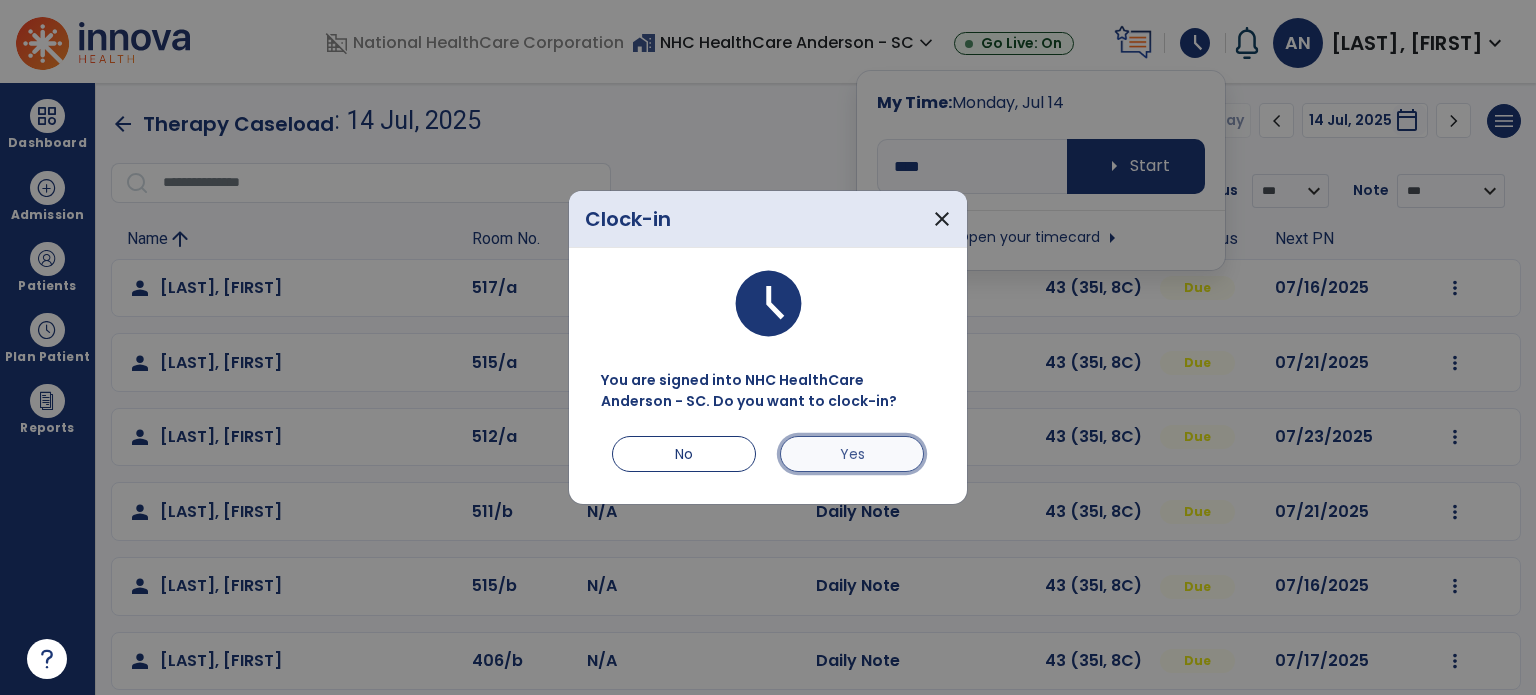 click on "Yes" at bounding box center [852, 454] 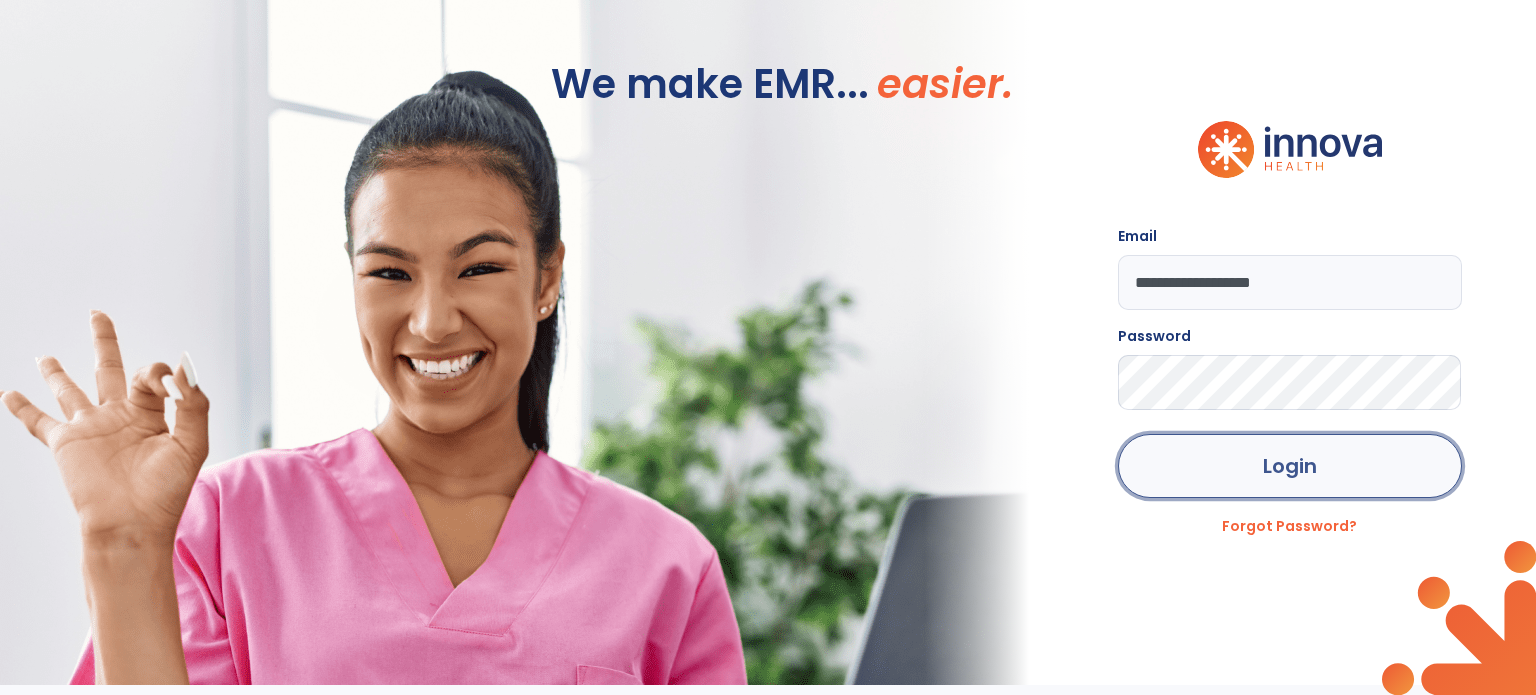 click on "Login" 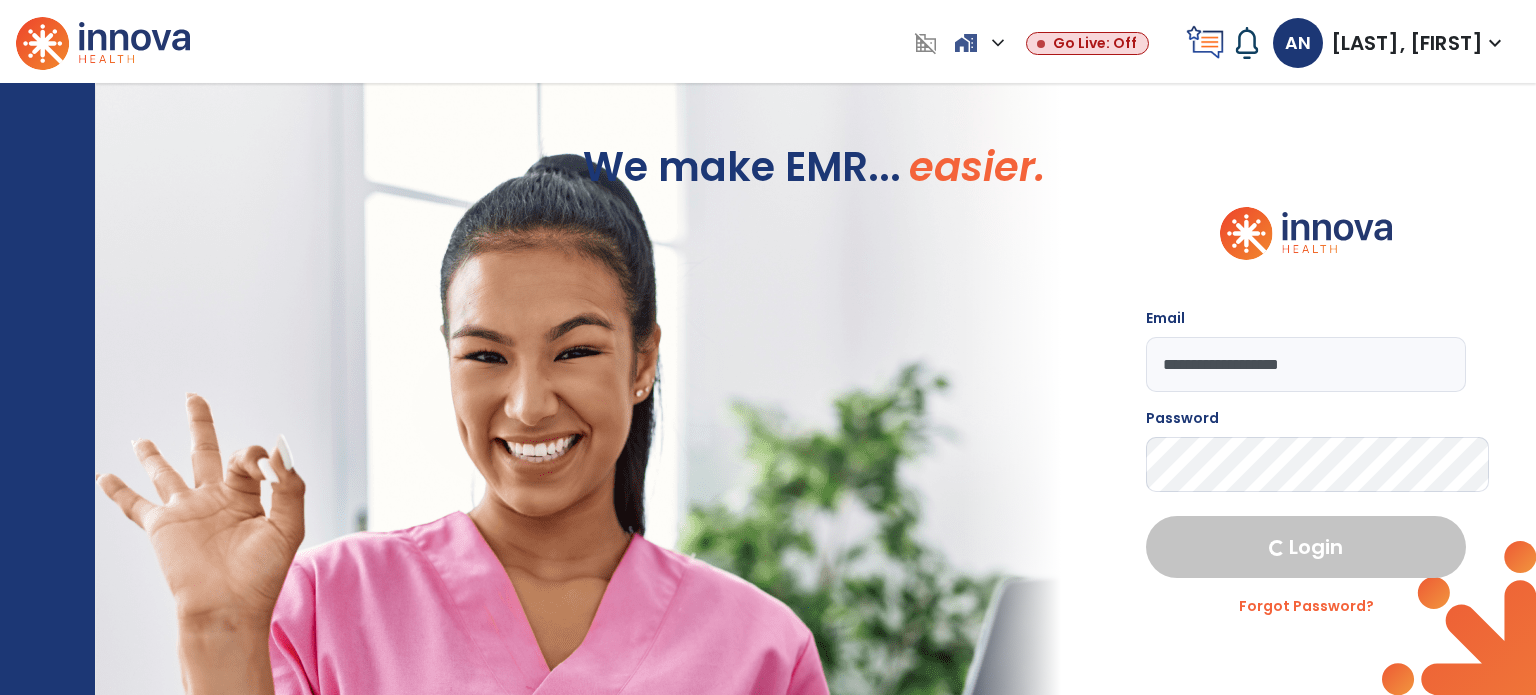 select on "****" 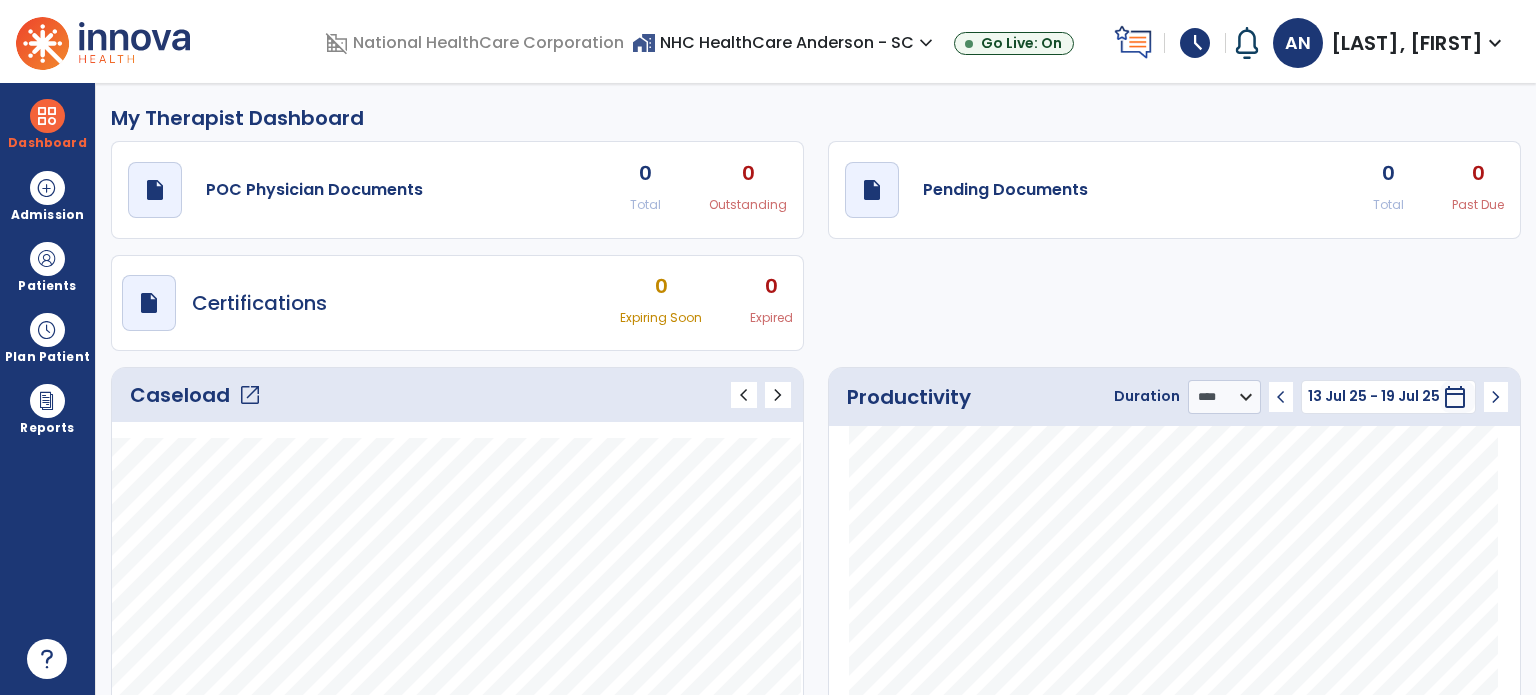 click on "open_in_new" 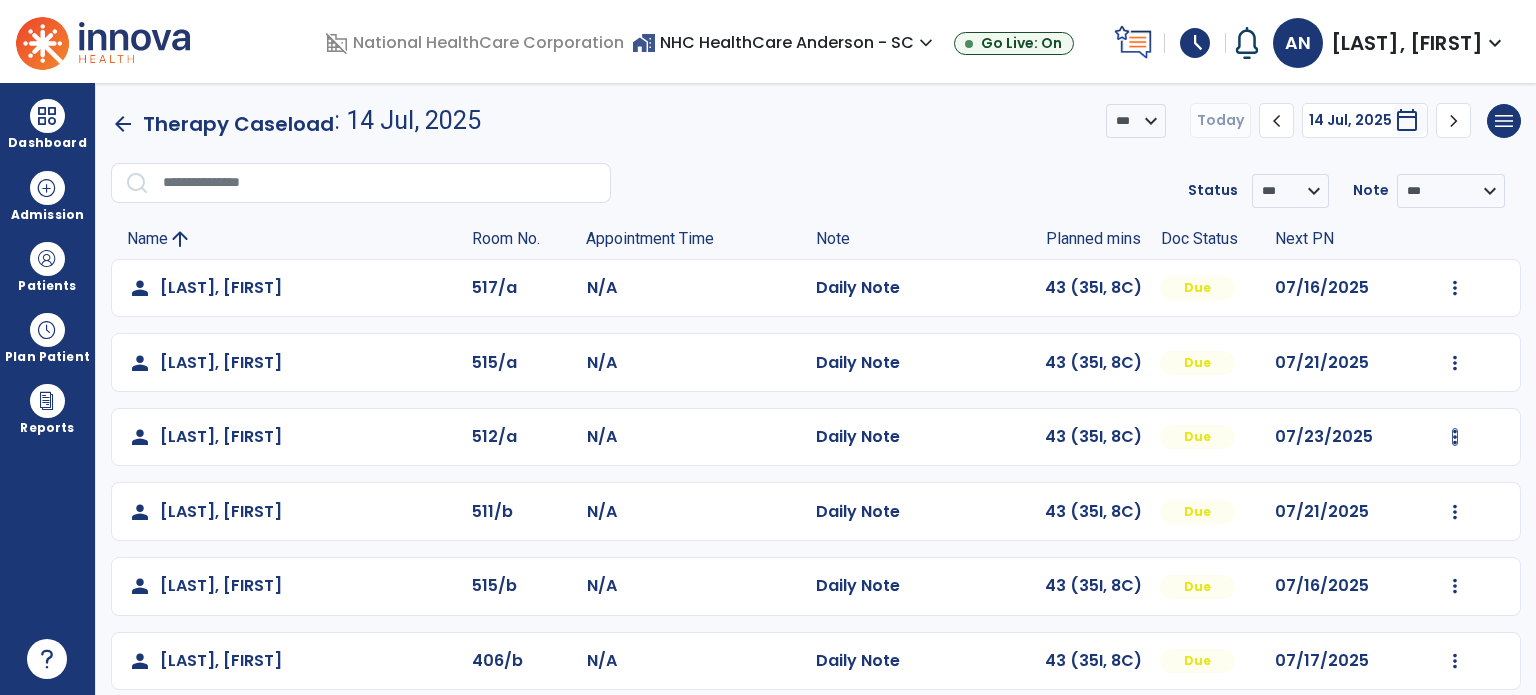 click at bounding box center (1455, 288) 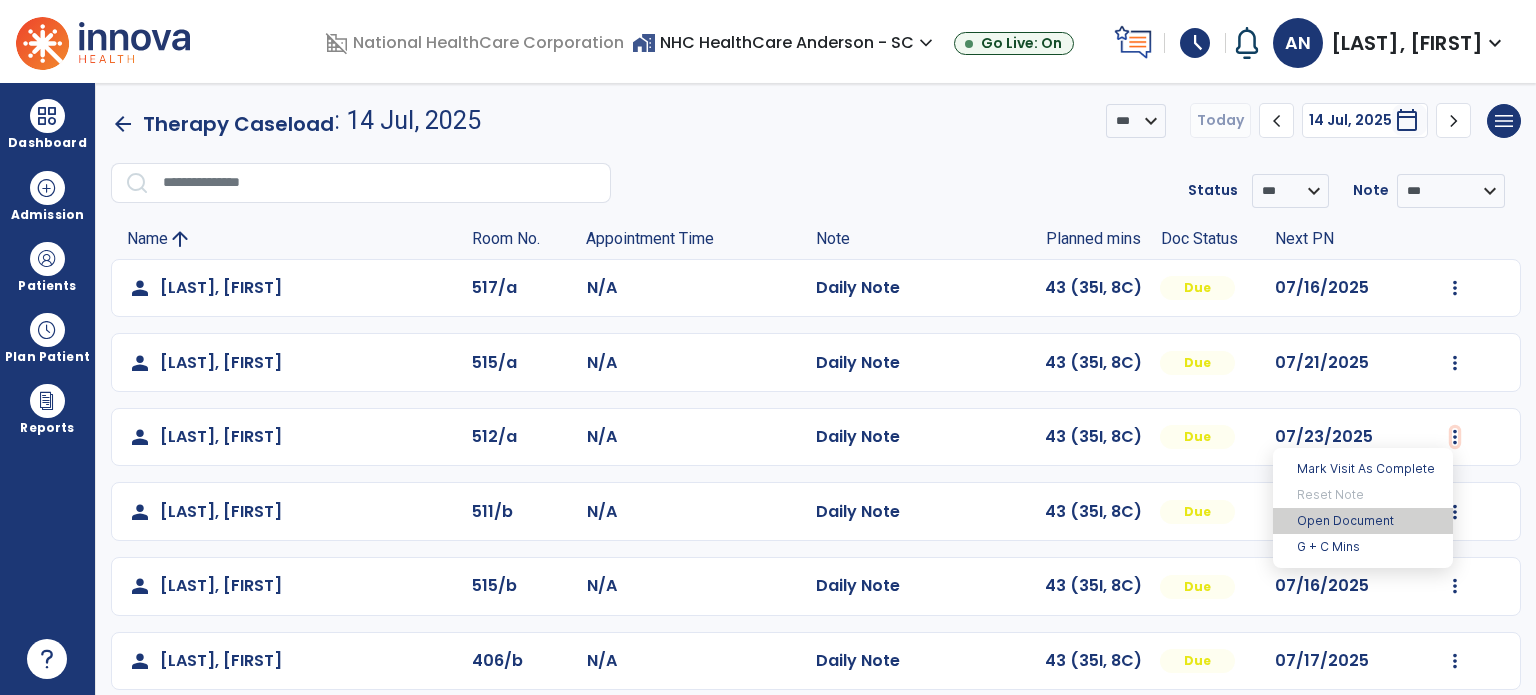 click on "Open Document" at bounding box center [1363, 521] 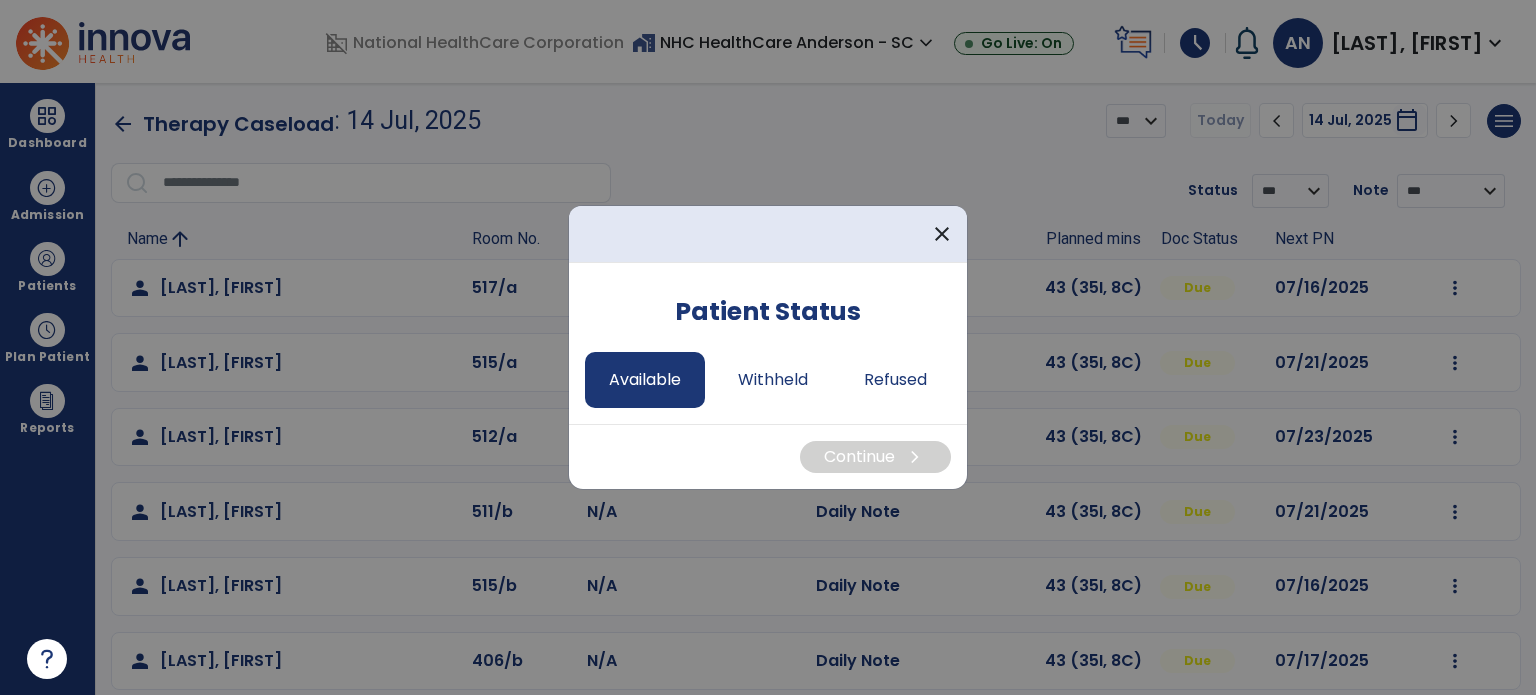 click on "Available" at bounding box center [645, 380] 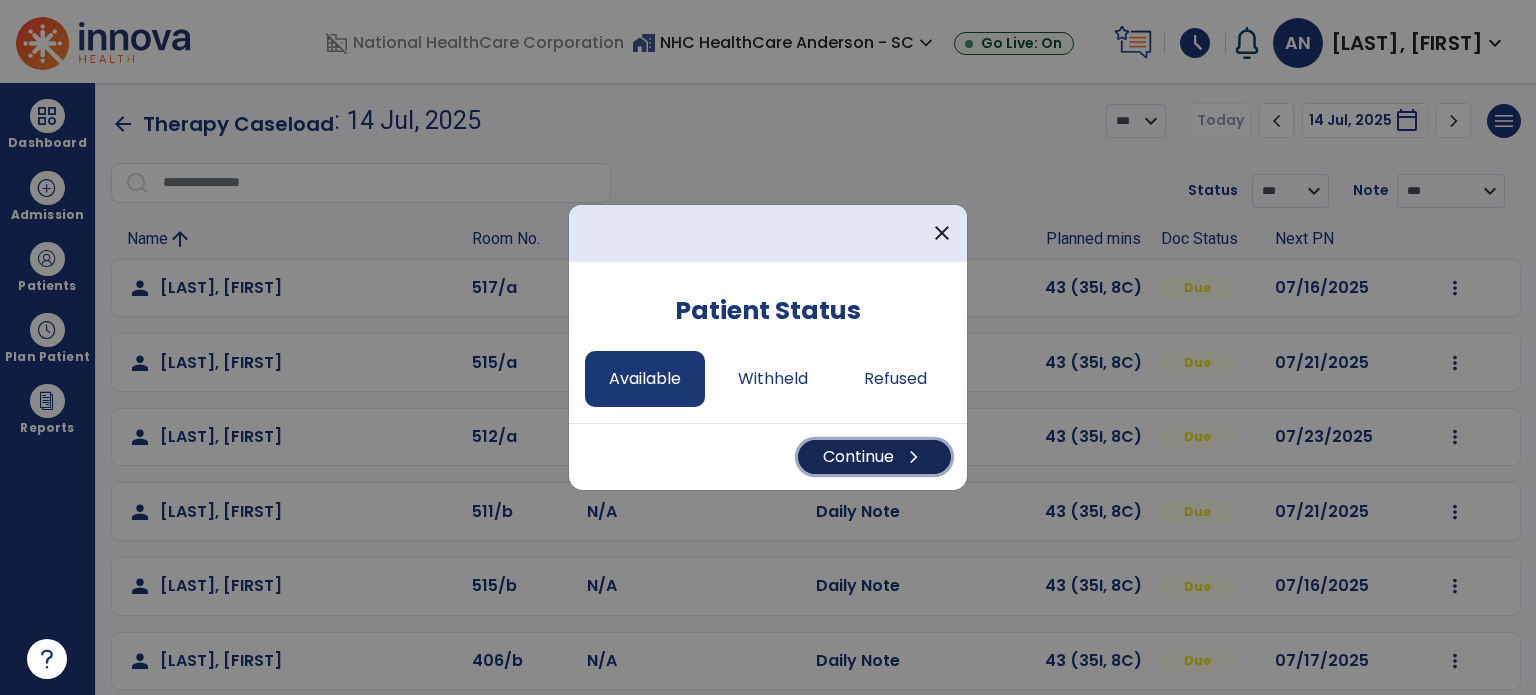 click on "Continue   chevron_right" at bounding box center [874, 457] 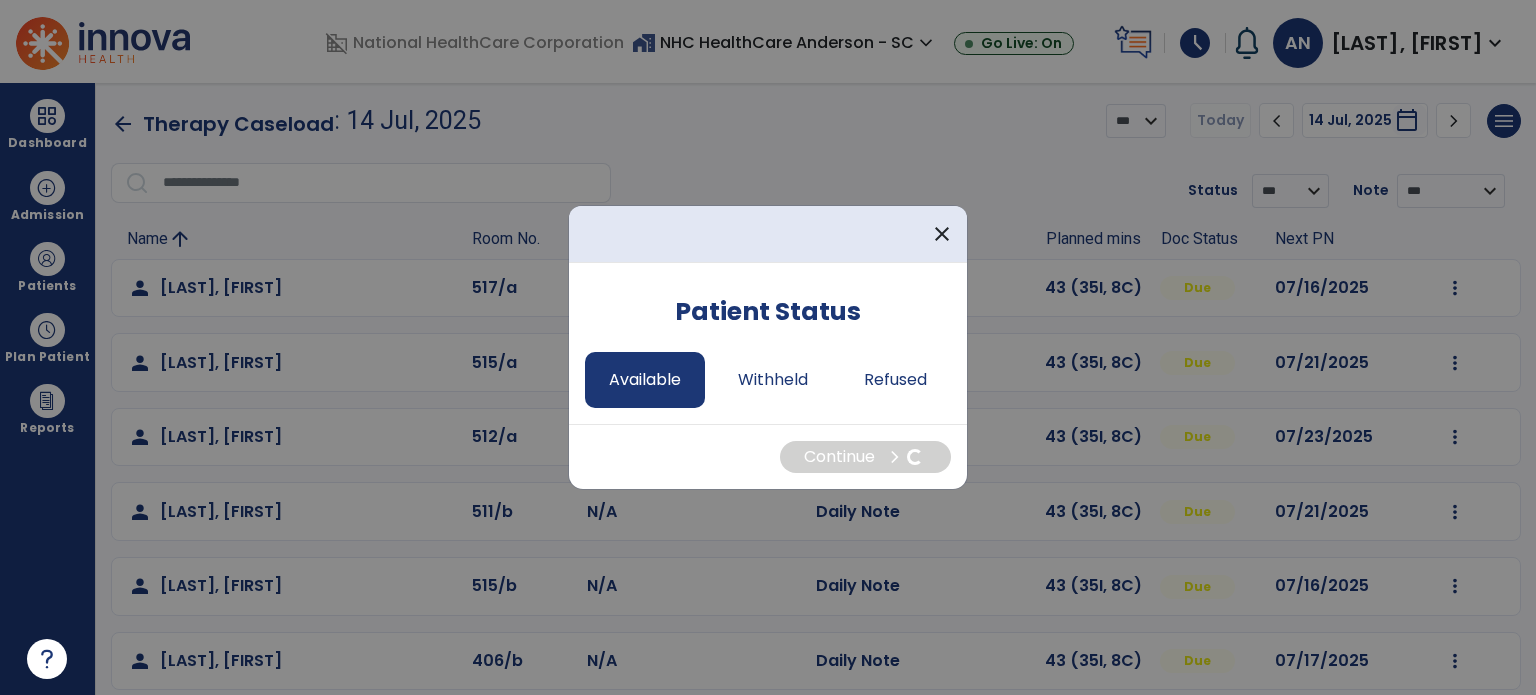 select on "*" 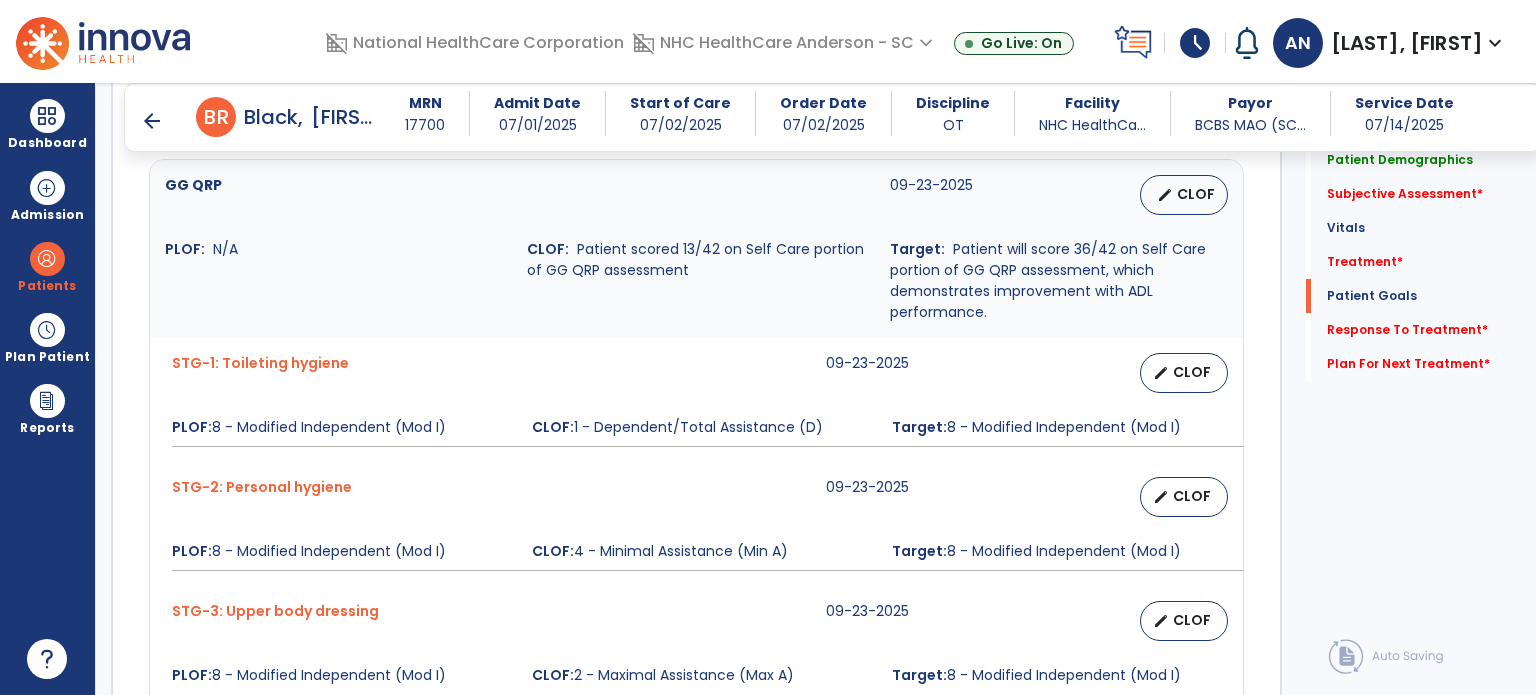 scroll, scrollTop: 2884, scrollLeft: 0, axis: vertical 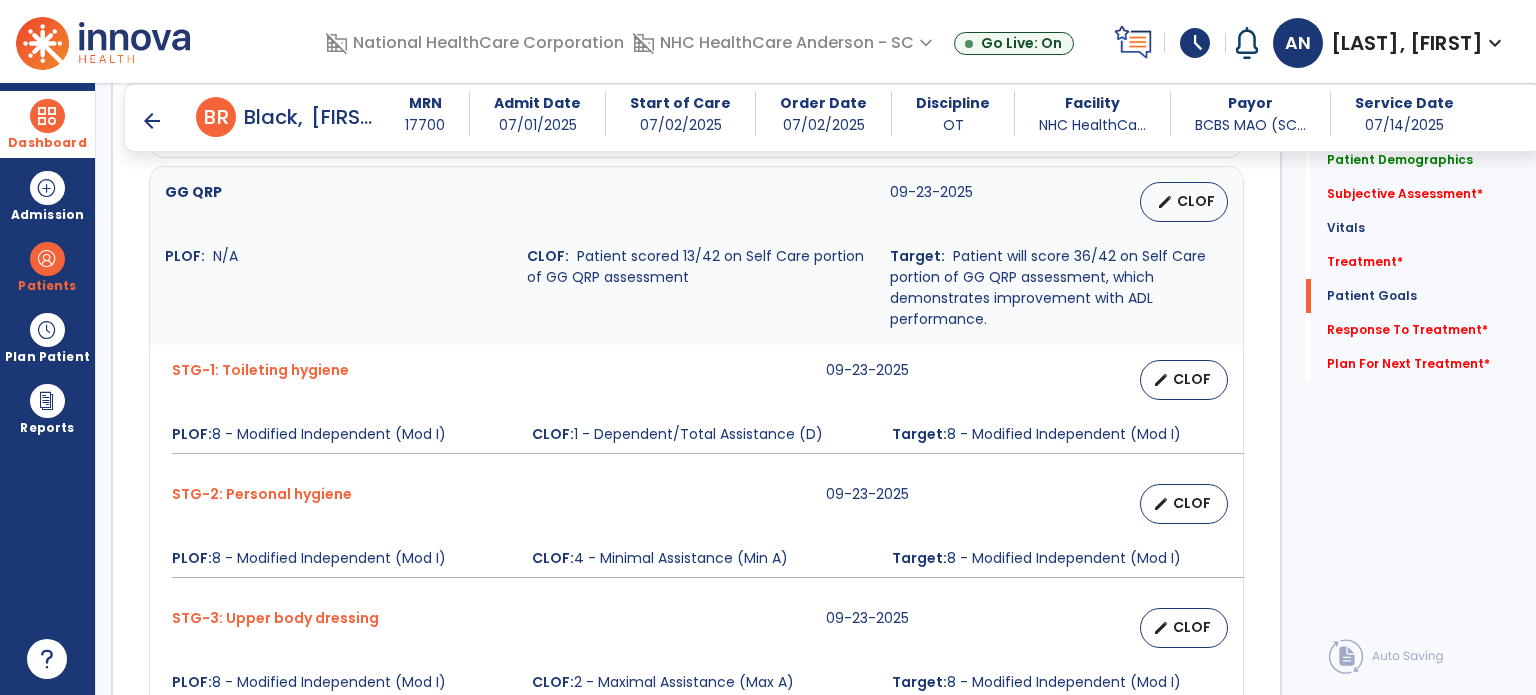 click at bounding box center (47, 116) 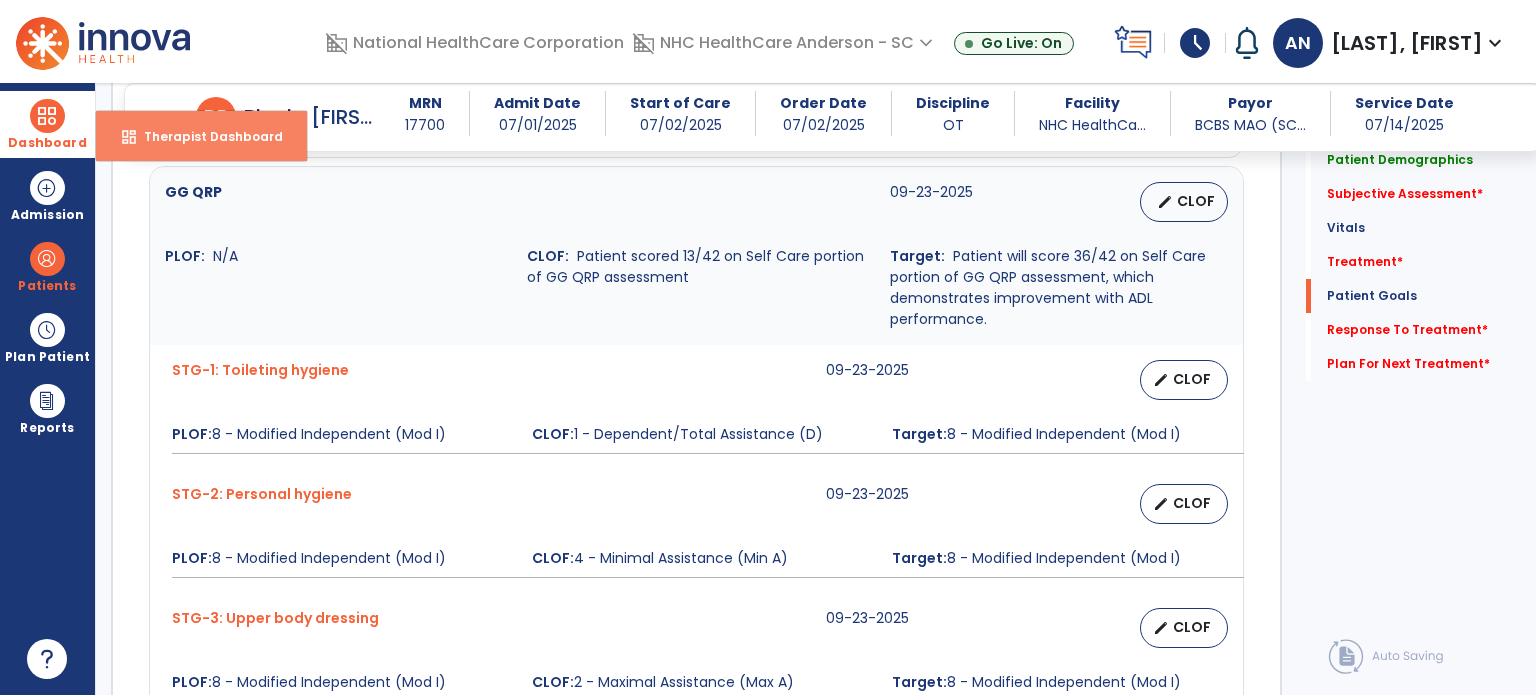 click on "Therapist Dashboard" at bounding box center [205, 136] 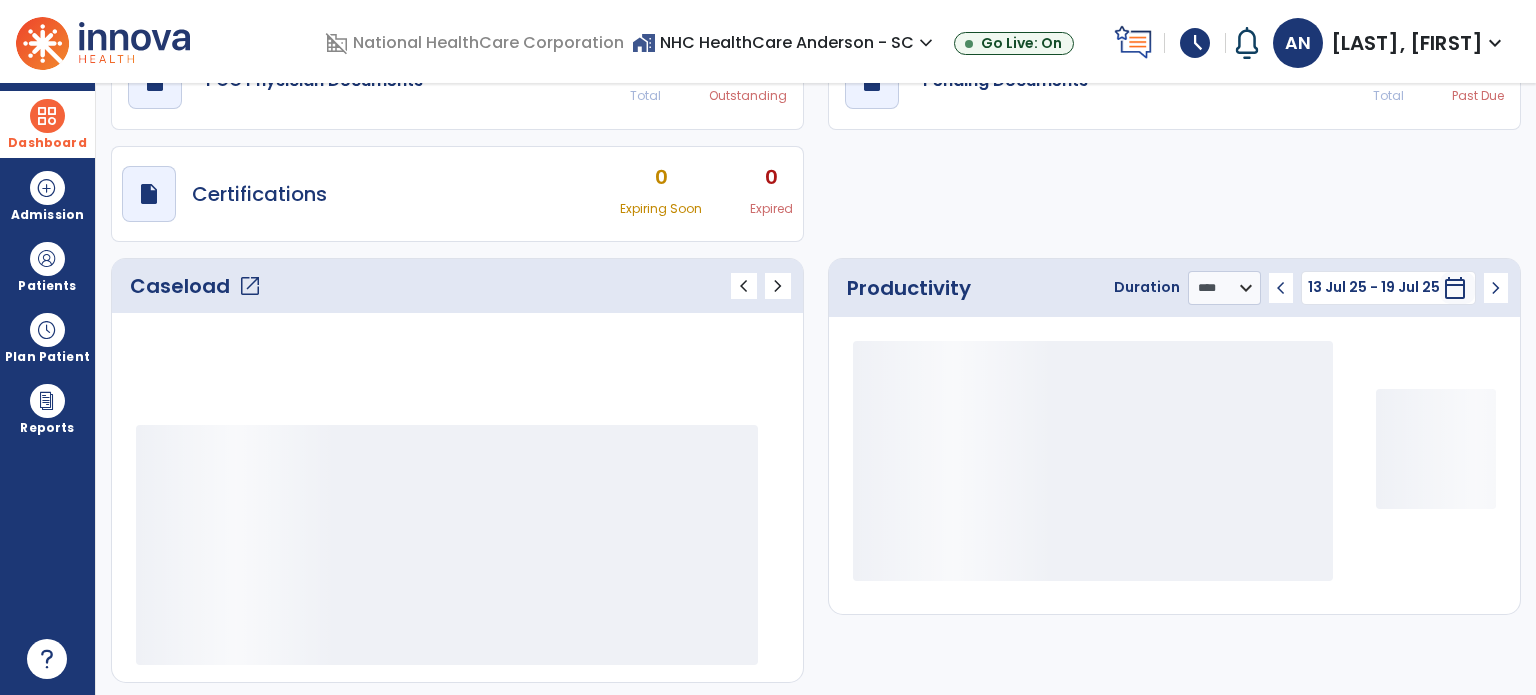 scroll, scrollTop: 109, scrollLeft: 0, axis: vertical 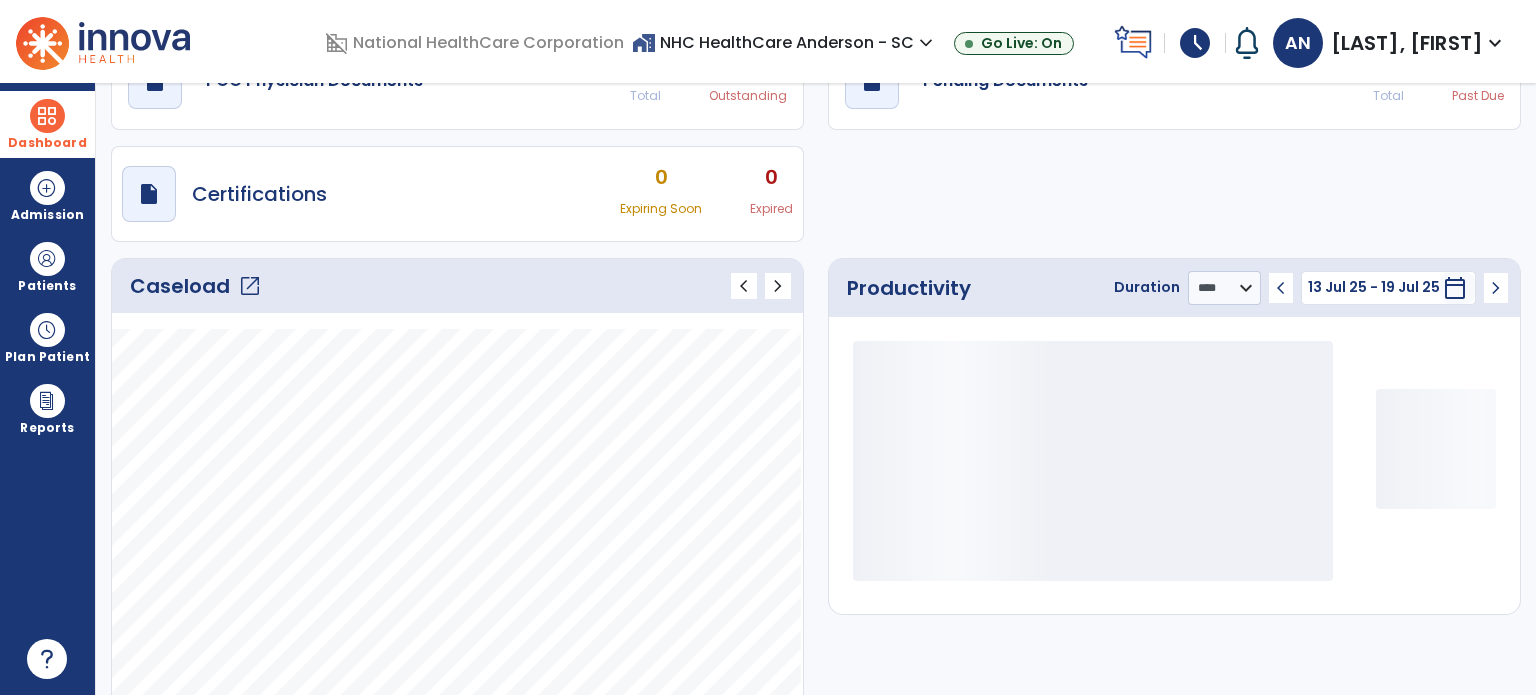 click on "open_in_new" 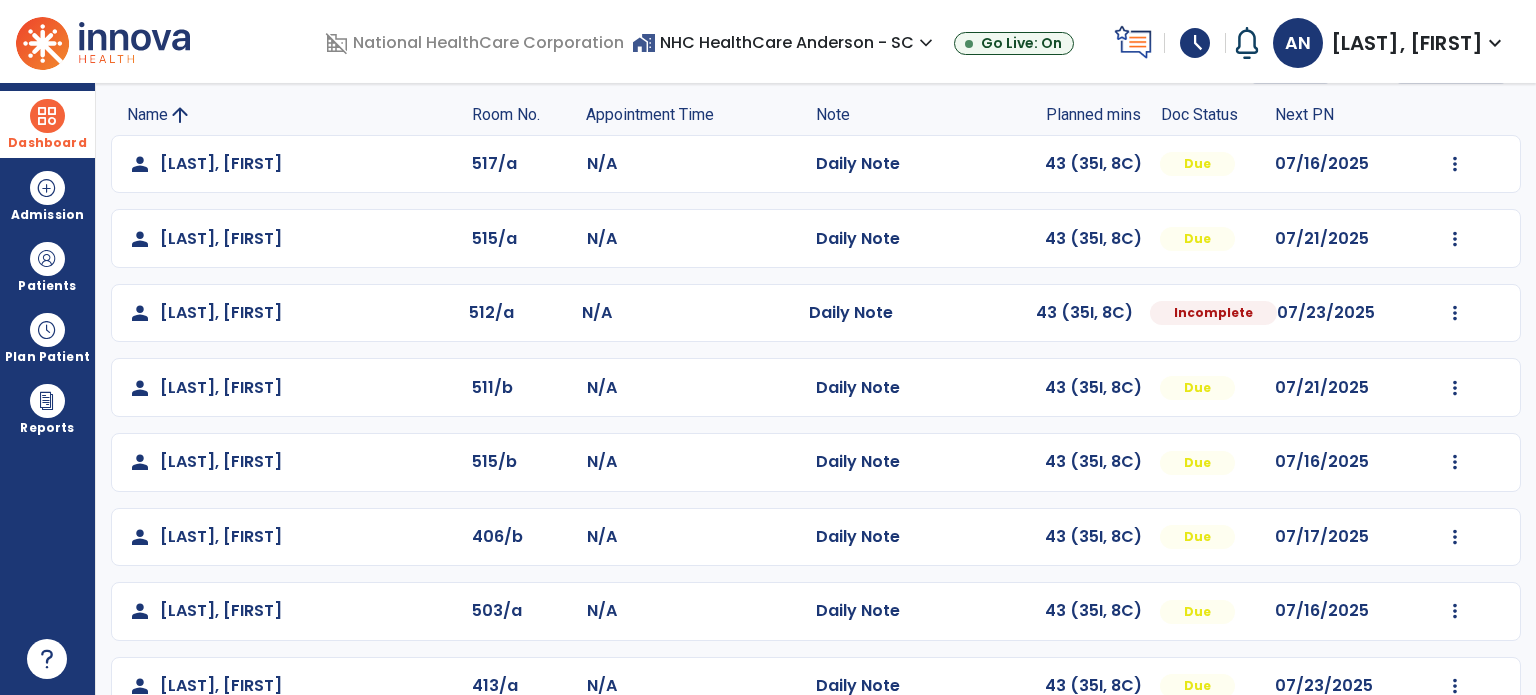 scroll, scrollTop: 136, scrollLeft: 0, axis: vertical 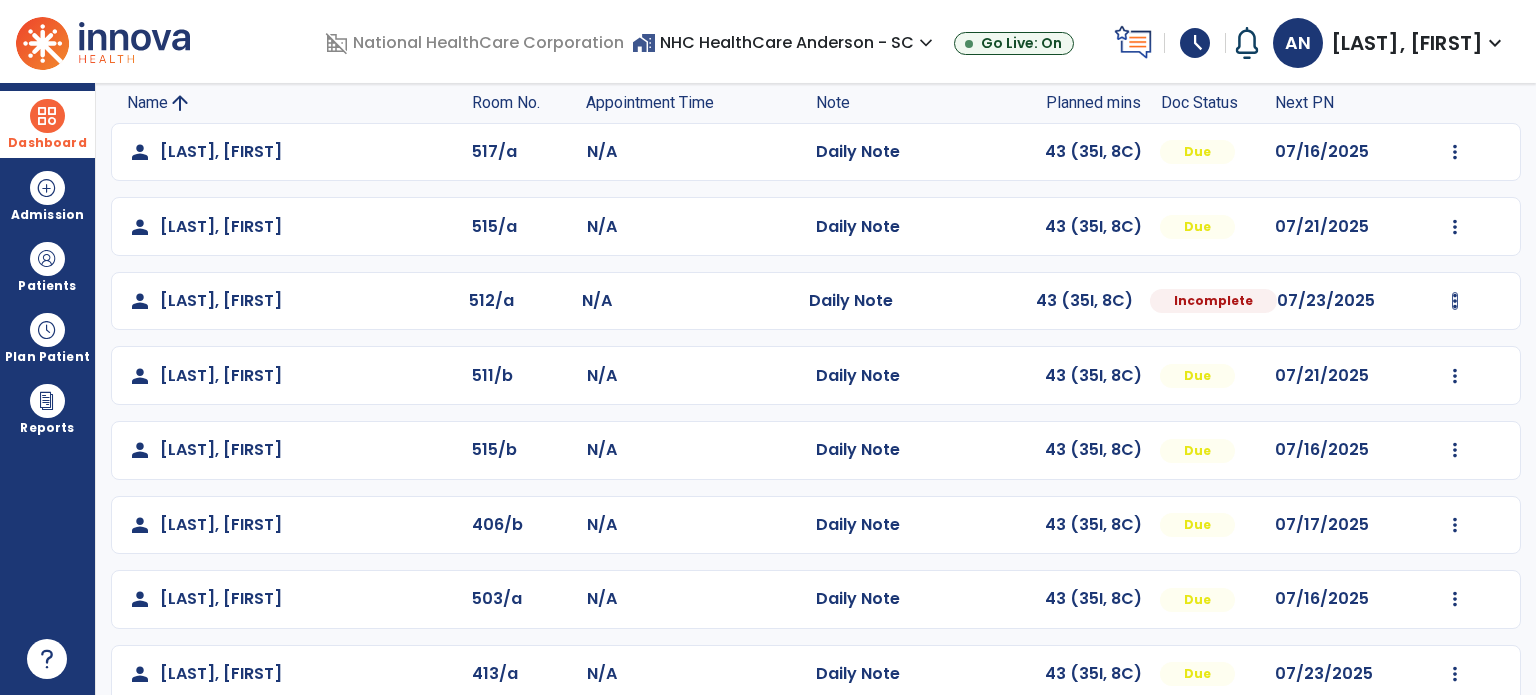 click at bounding box center (1455, 152) 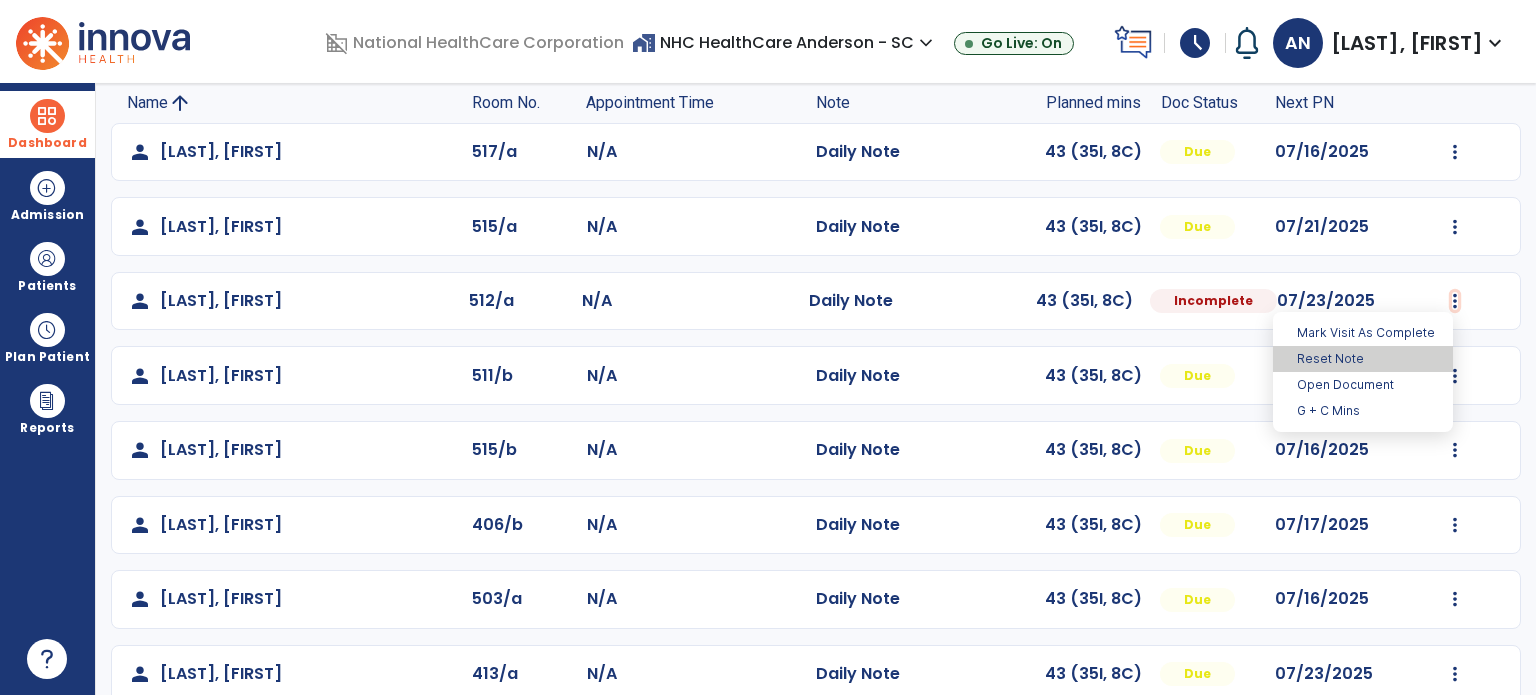 click on "Reset Note" at bounding box center [1363, 359] 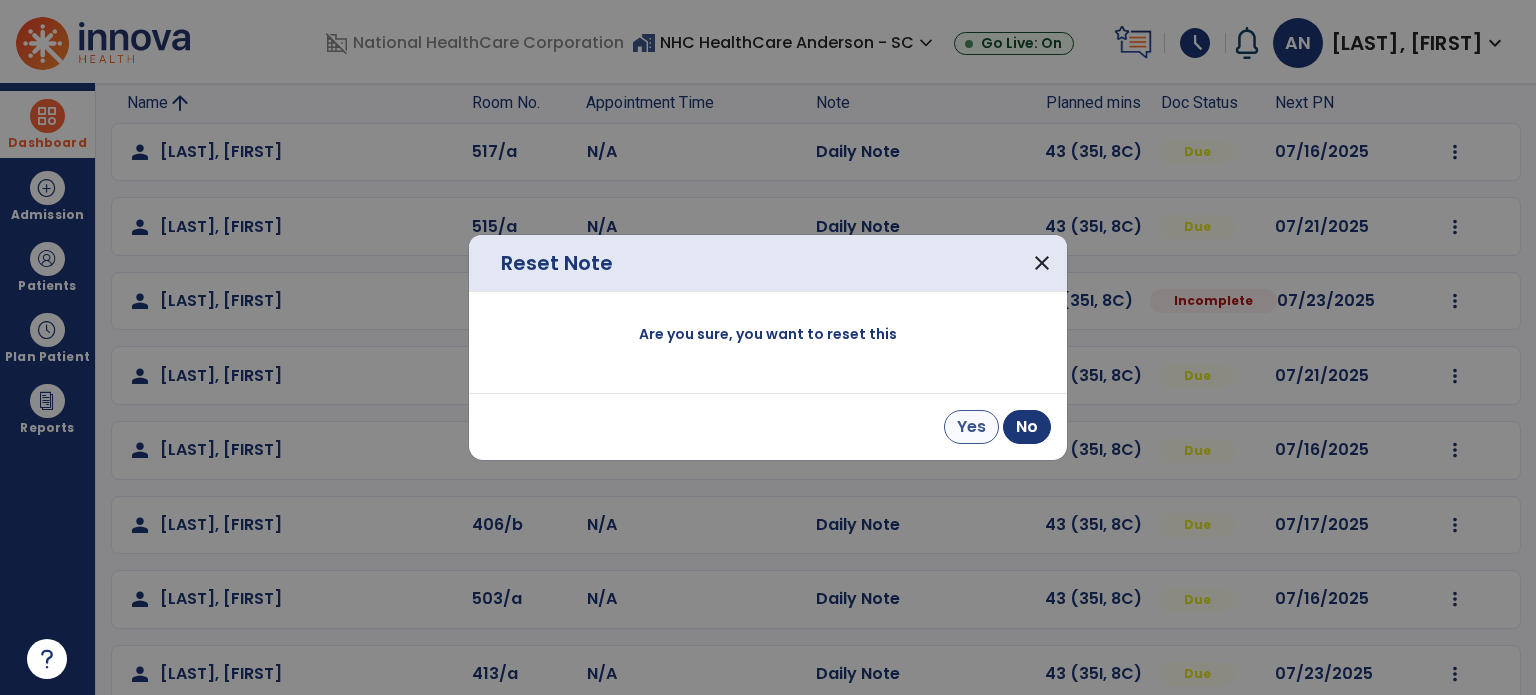 click on "Yes" at bounding box center [971, 427] 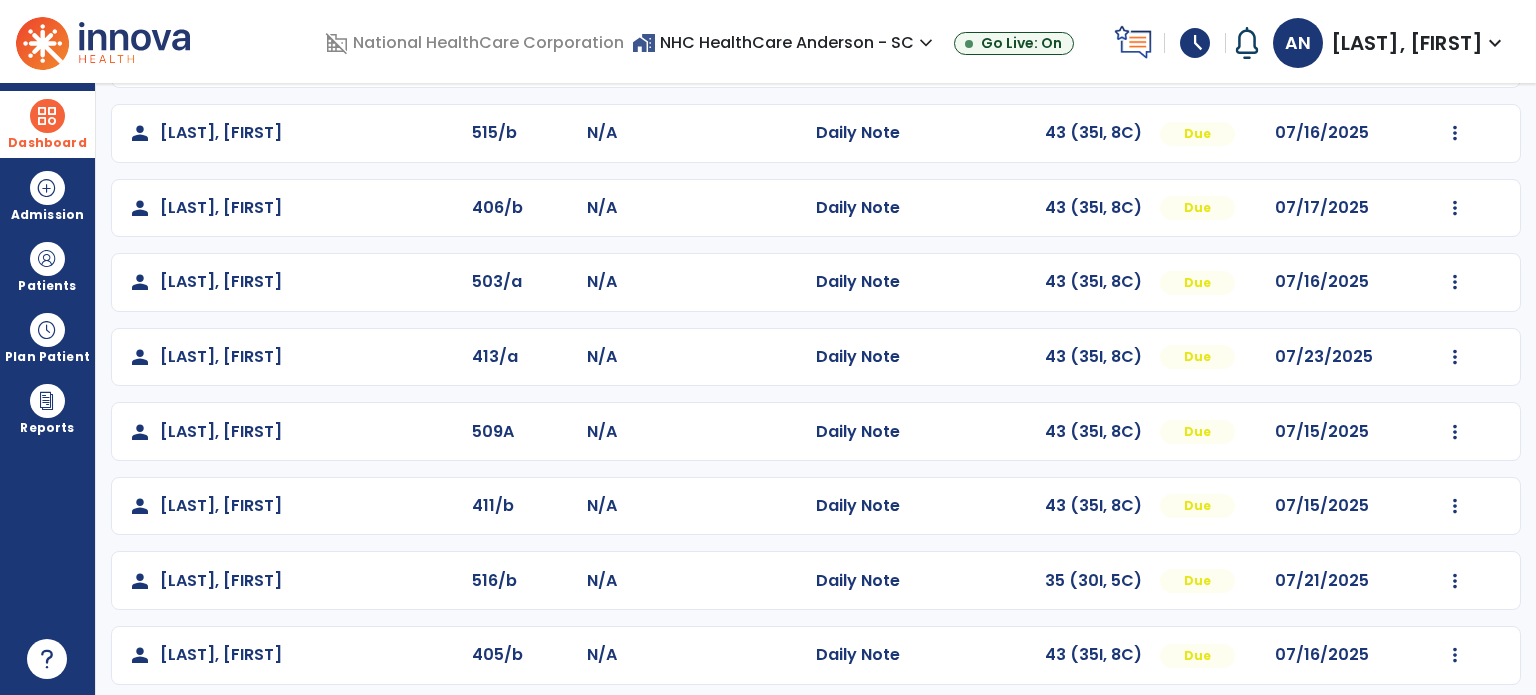 scroll, scrollTop: 454, scrollLeft: 0, axis: vertical 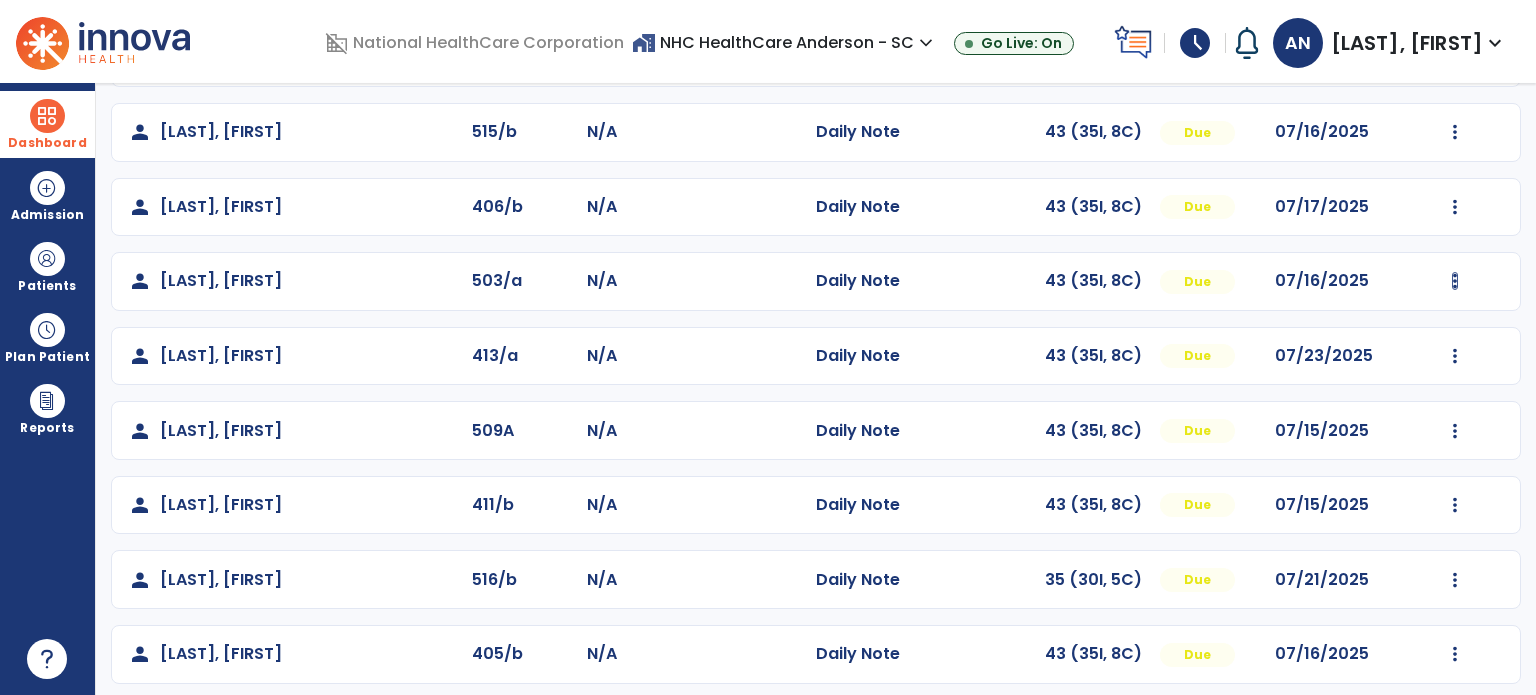 click at bounding box center (1455, -166) 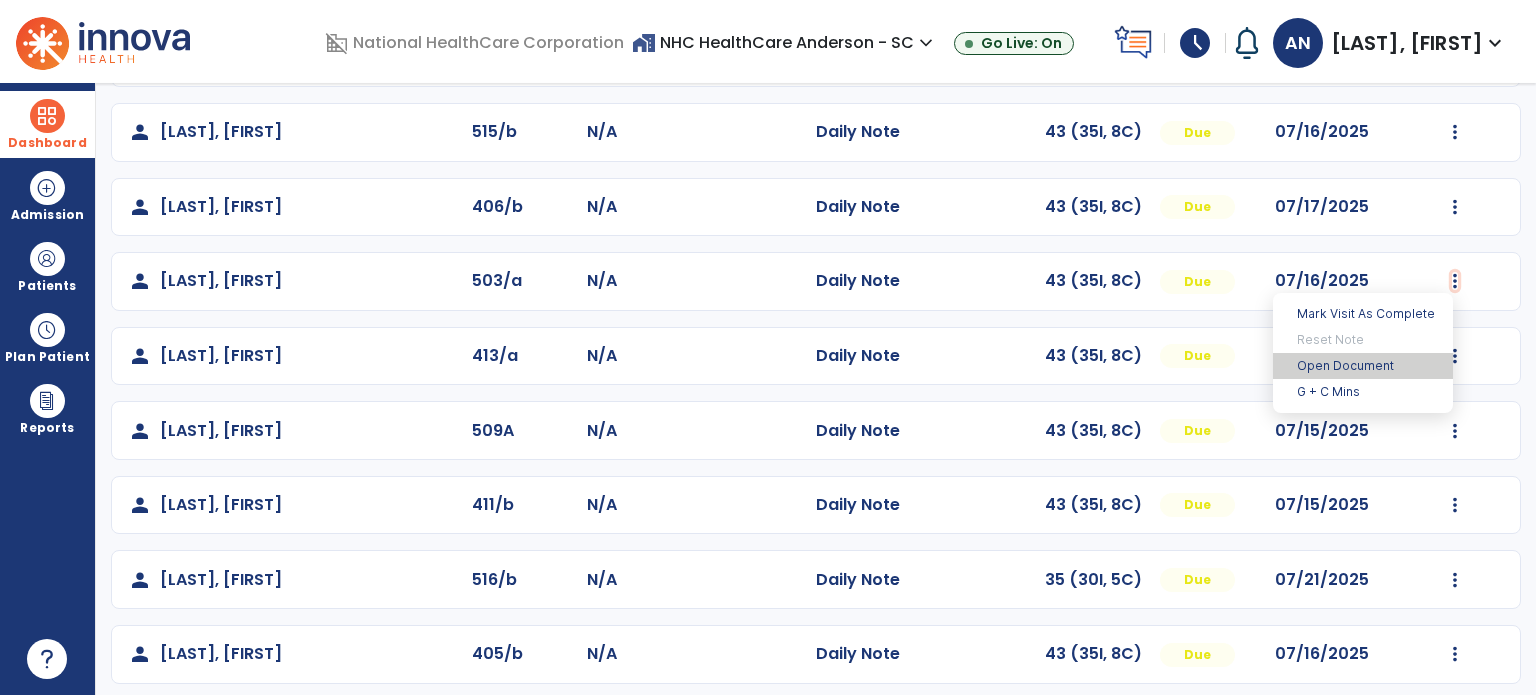 click on "Open Document" at bounding box center (1363, 366) 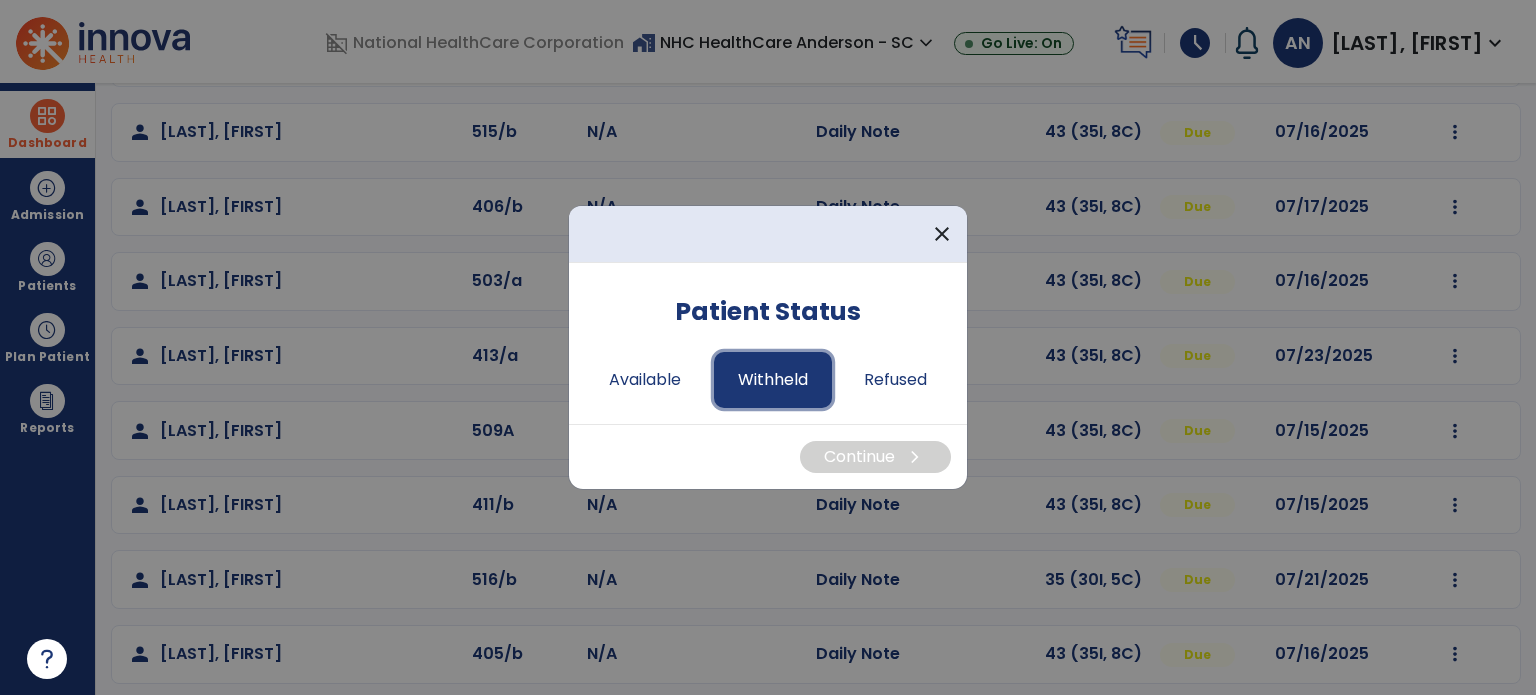 click on "Withheld" at bounding box center [773, 380] 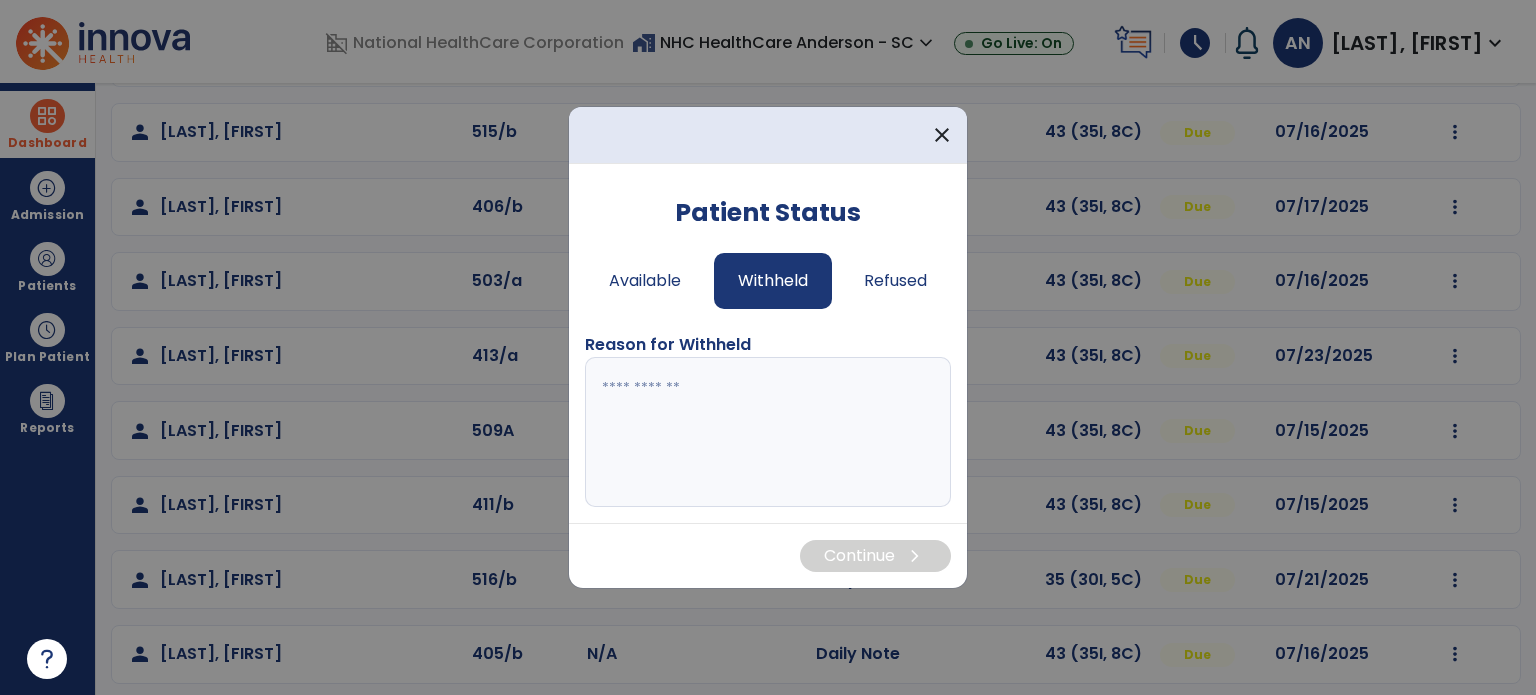 click at bounding box center (768, 432) 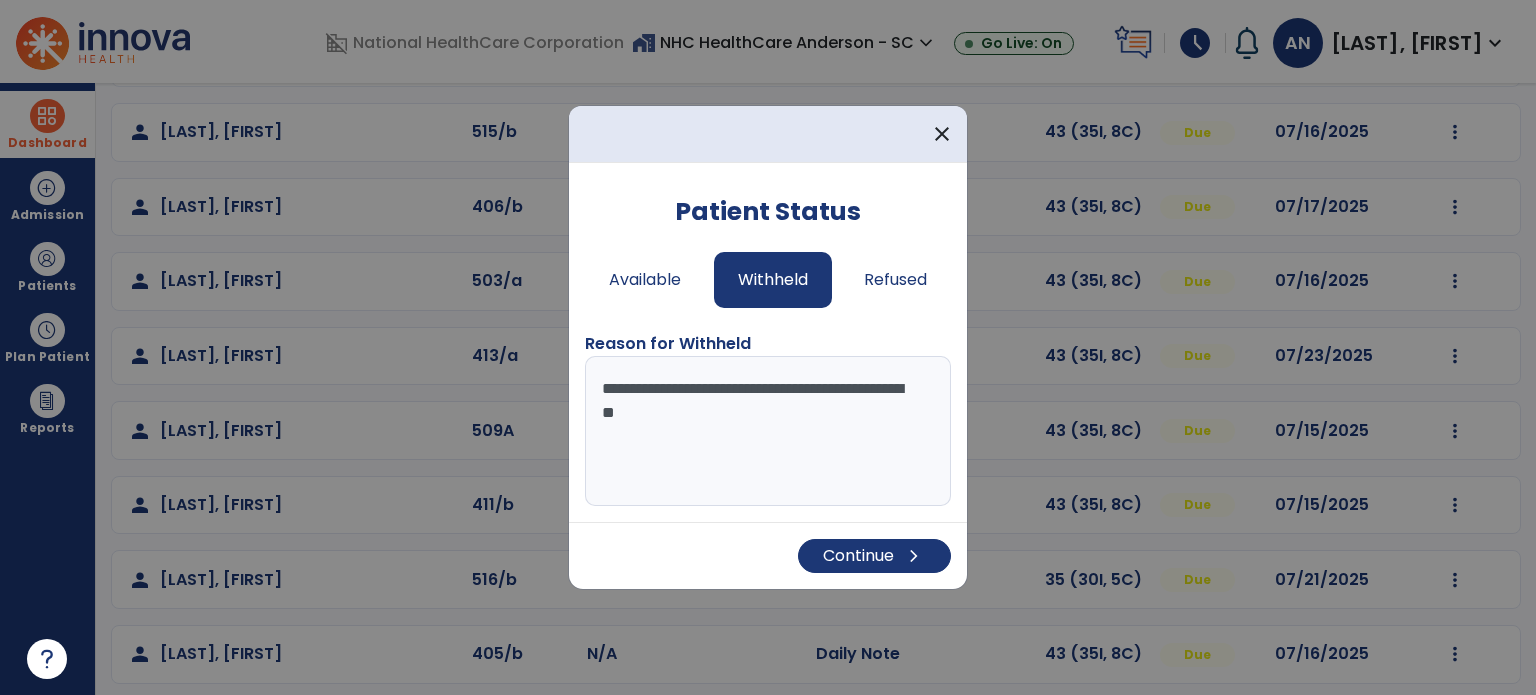 type on "**********" 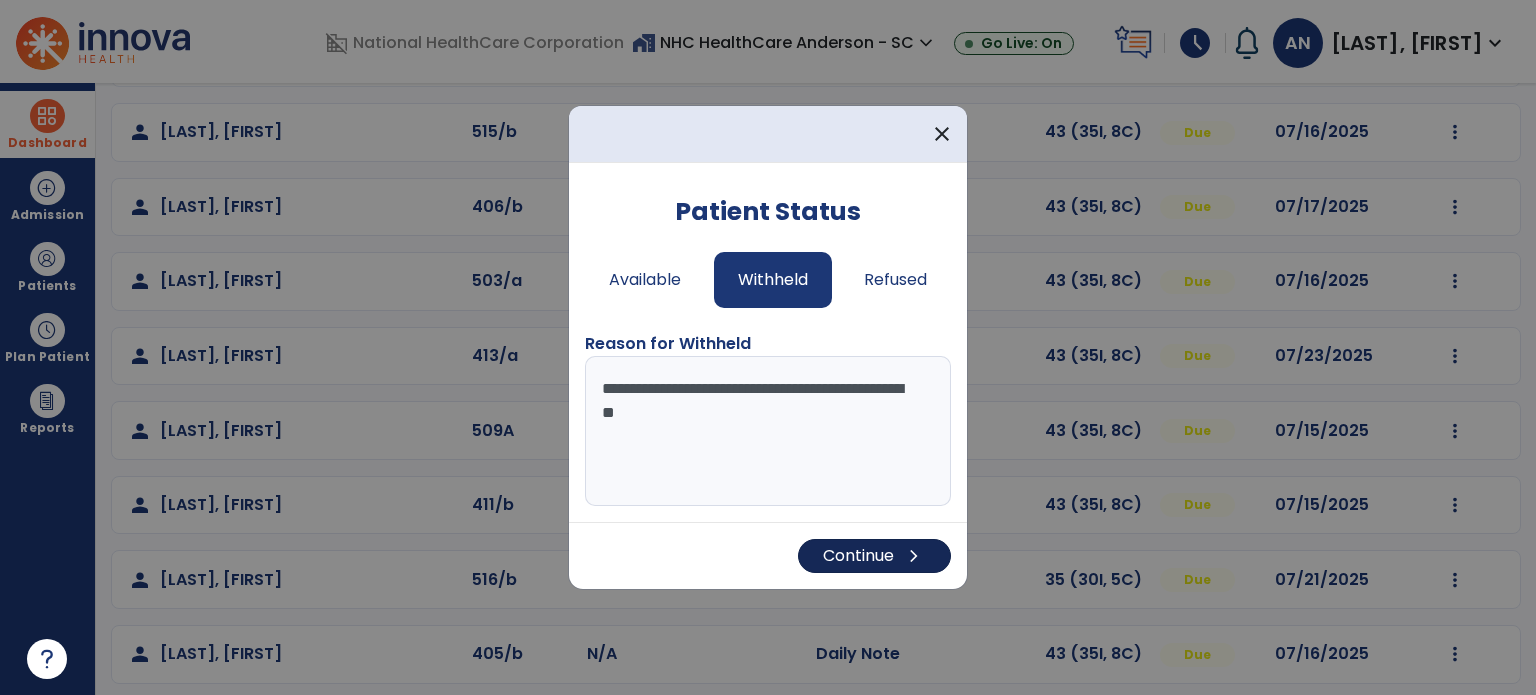 click on "Continue   chevron_right" at bounding box center [874, 556] 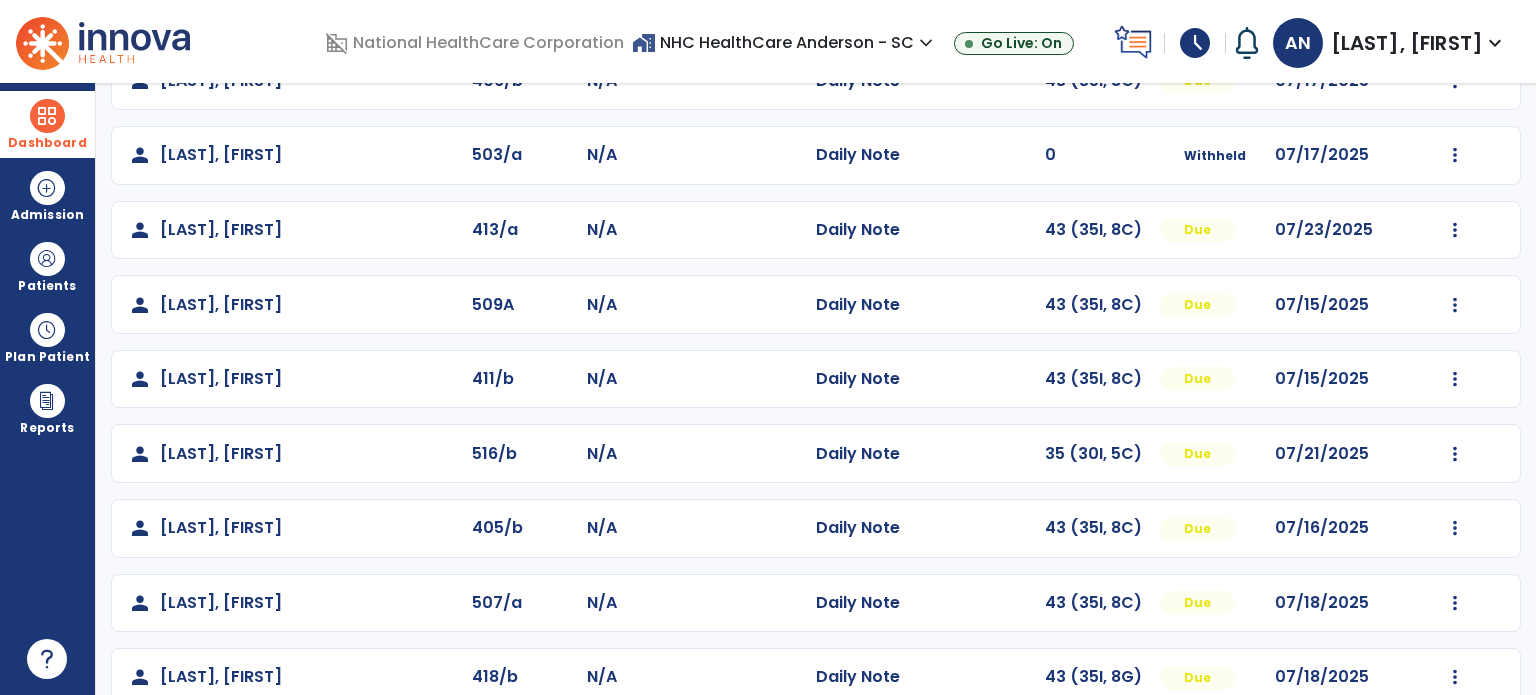scroll, scrollTop: 580, scrollLeft: 0, axis: vertical 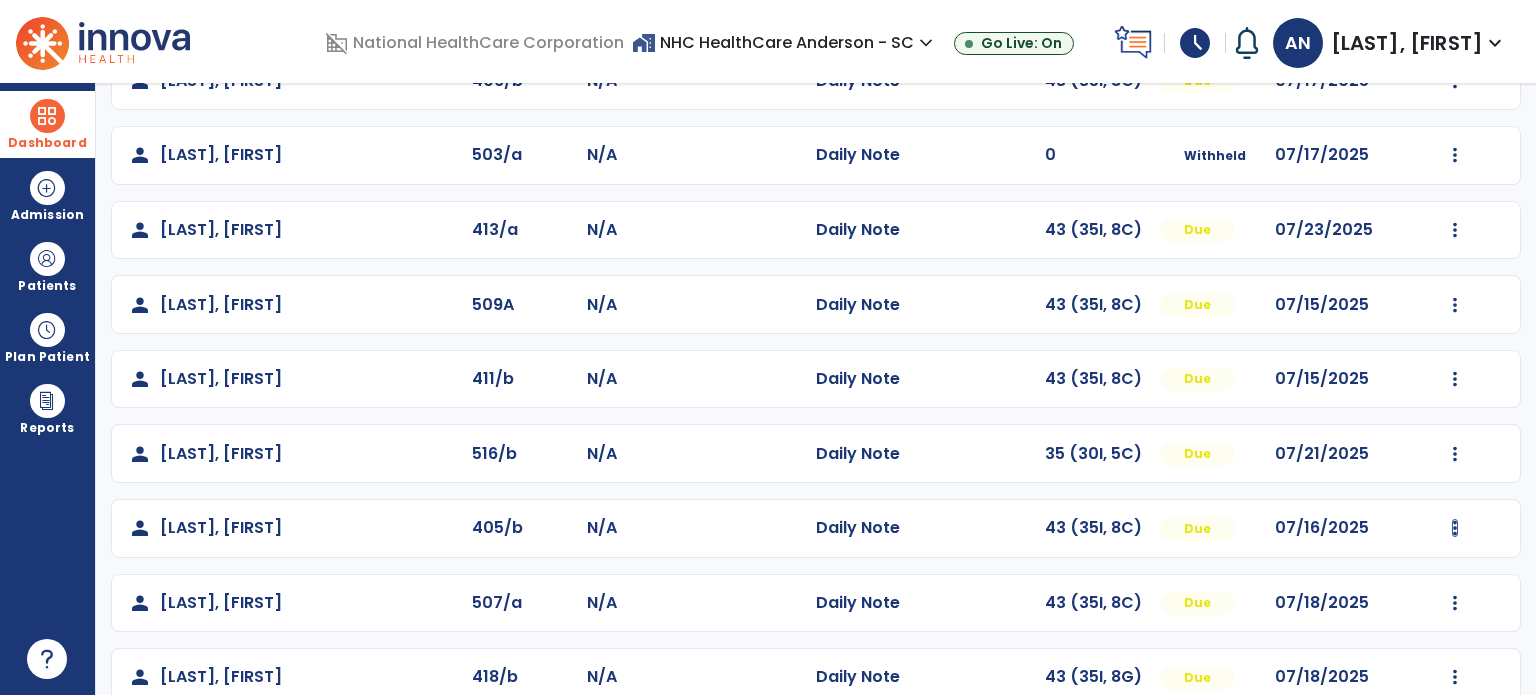 click at bounding box center (1455, -292) 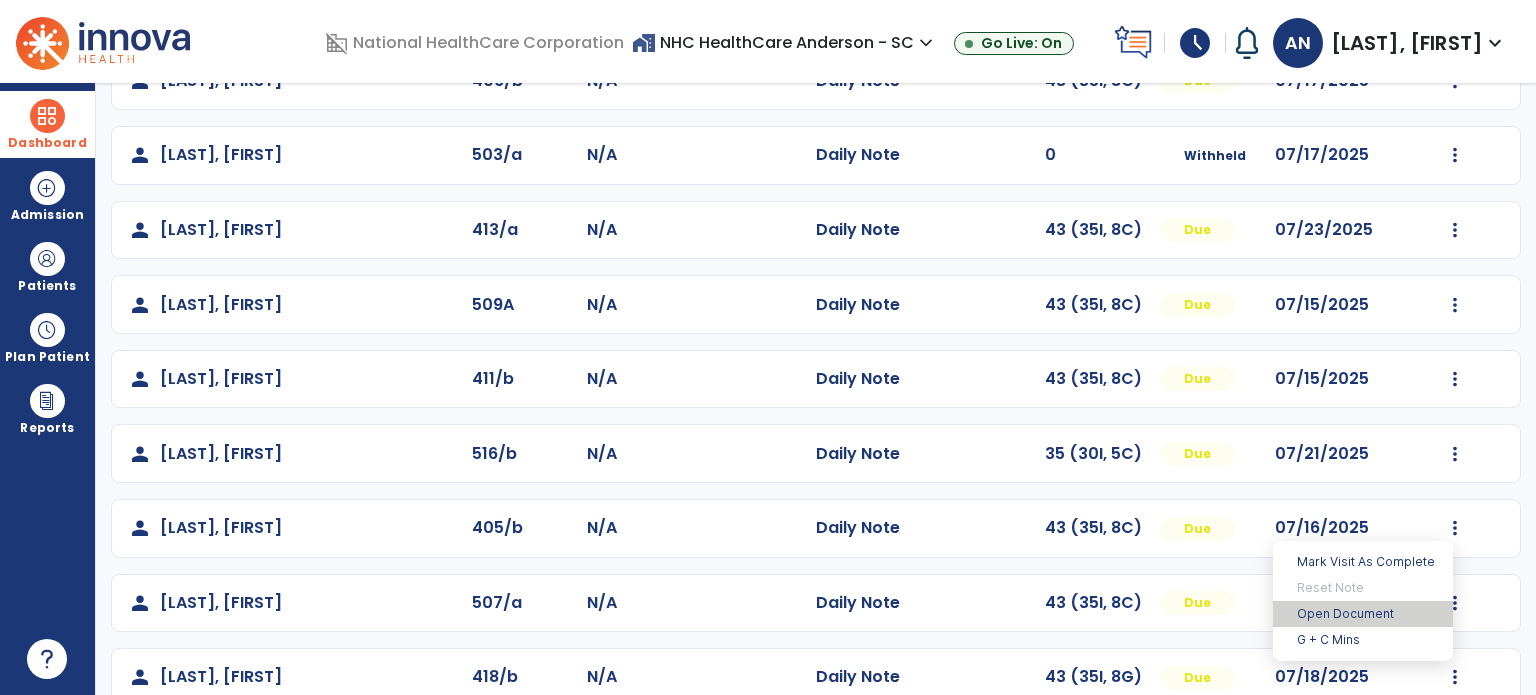 click on "Open Document" at bounding box center (1363, 614) 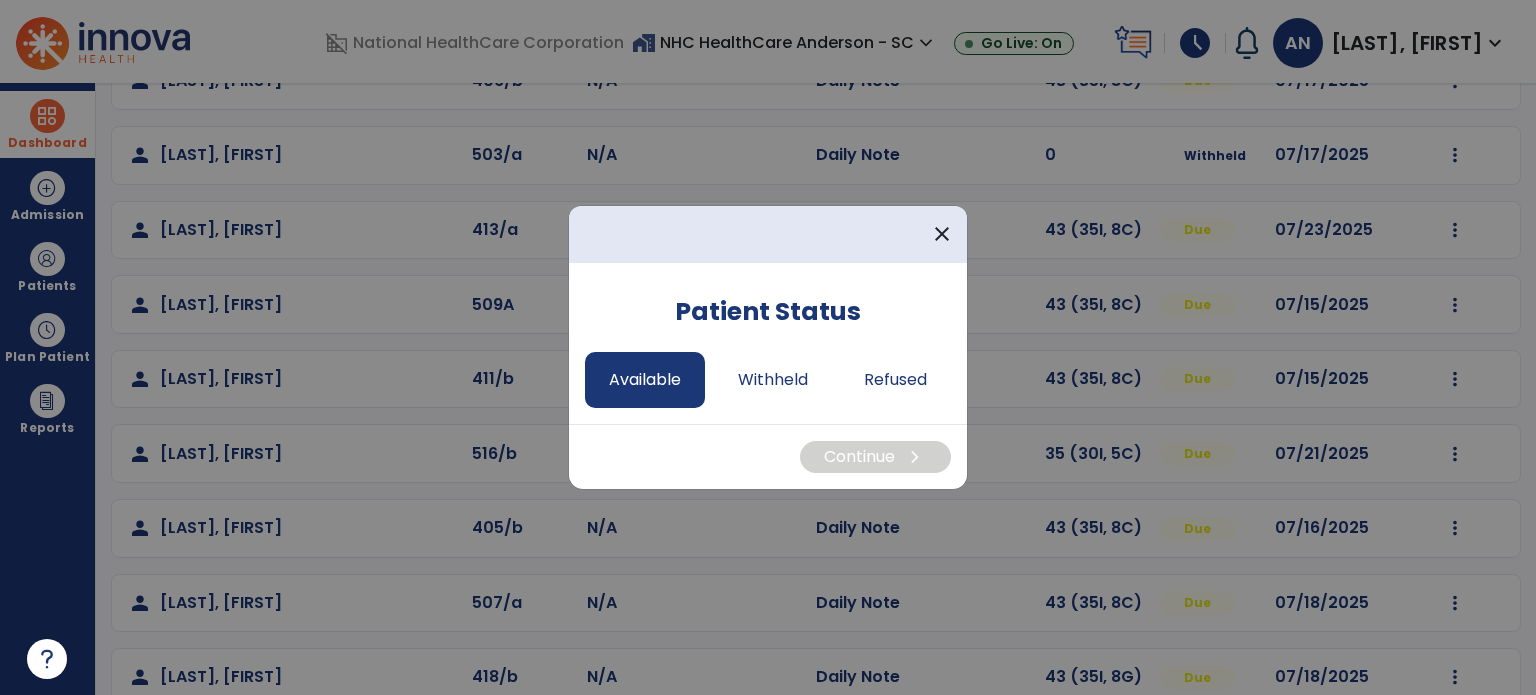 click on "Available" at bounding box center [645, 380] 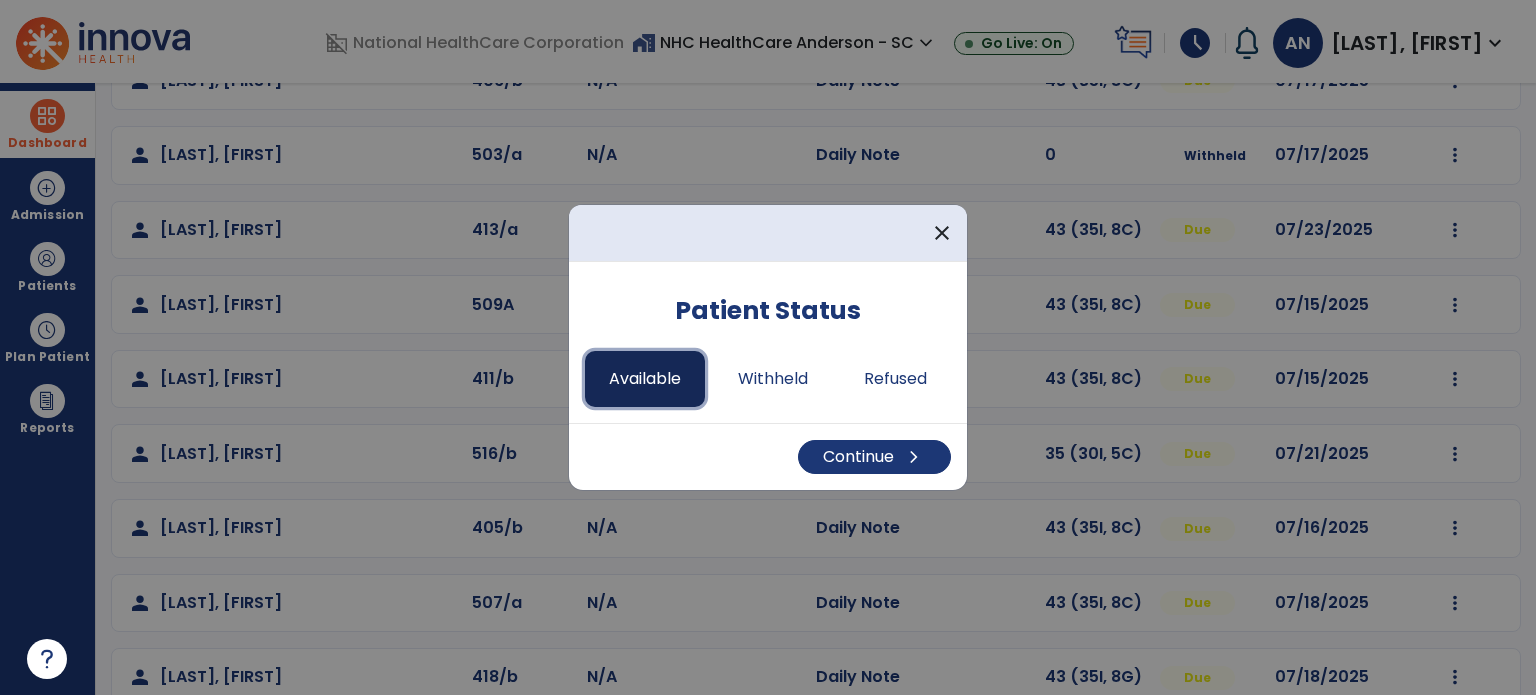 click on "Continue   chevron_right" at bounding box center [768, 456] 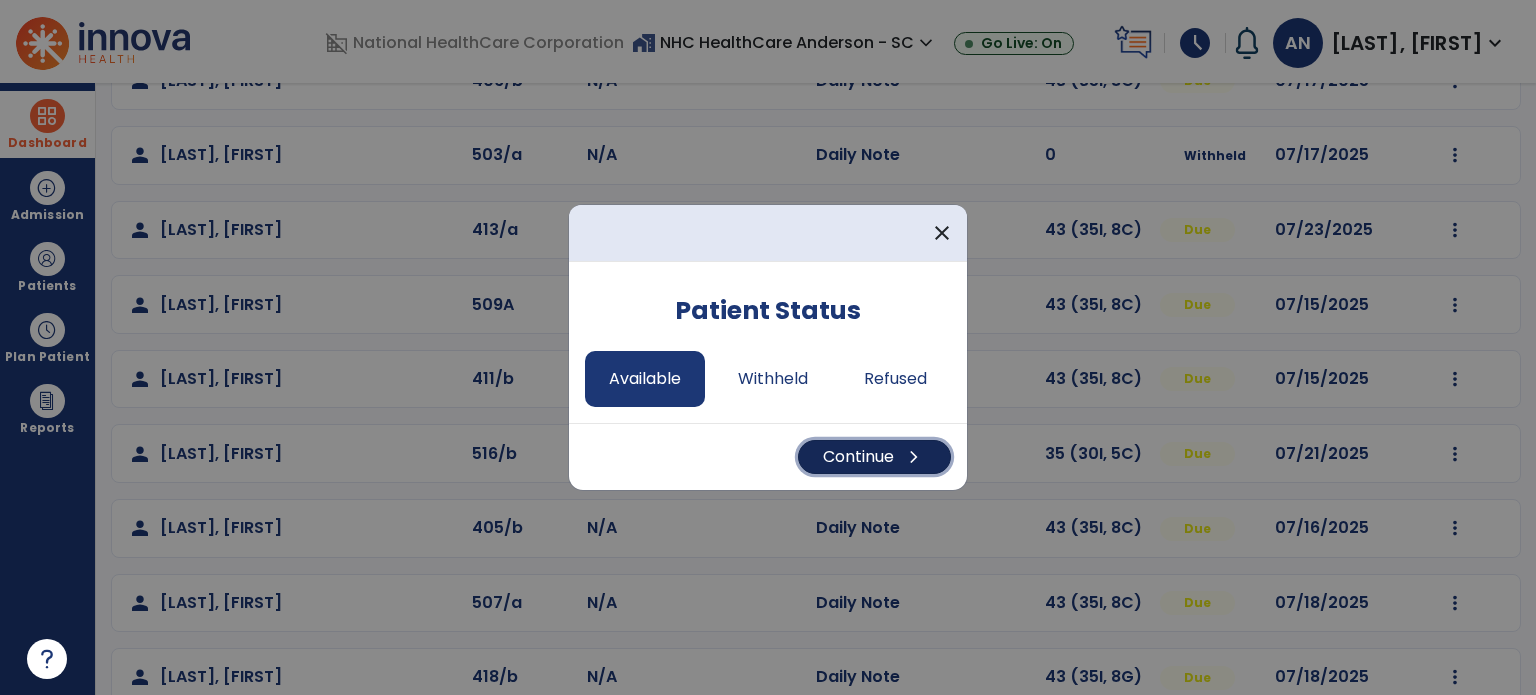 click on "Continue   chevron_right" at bounding box center [874, 457] 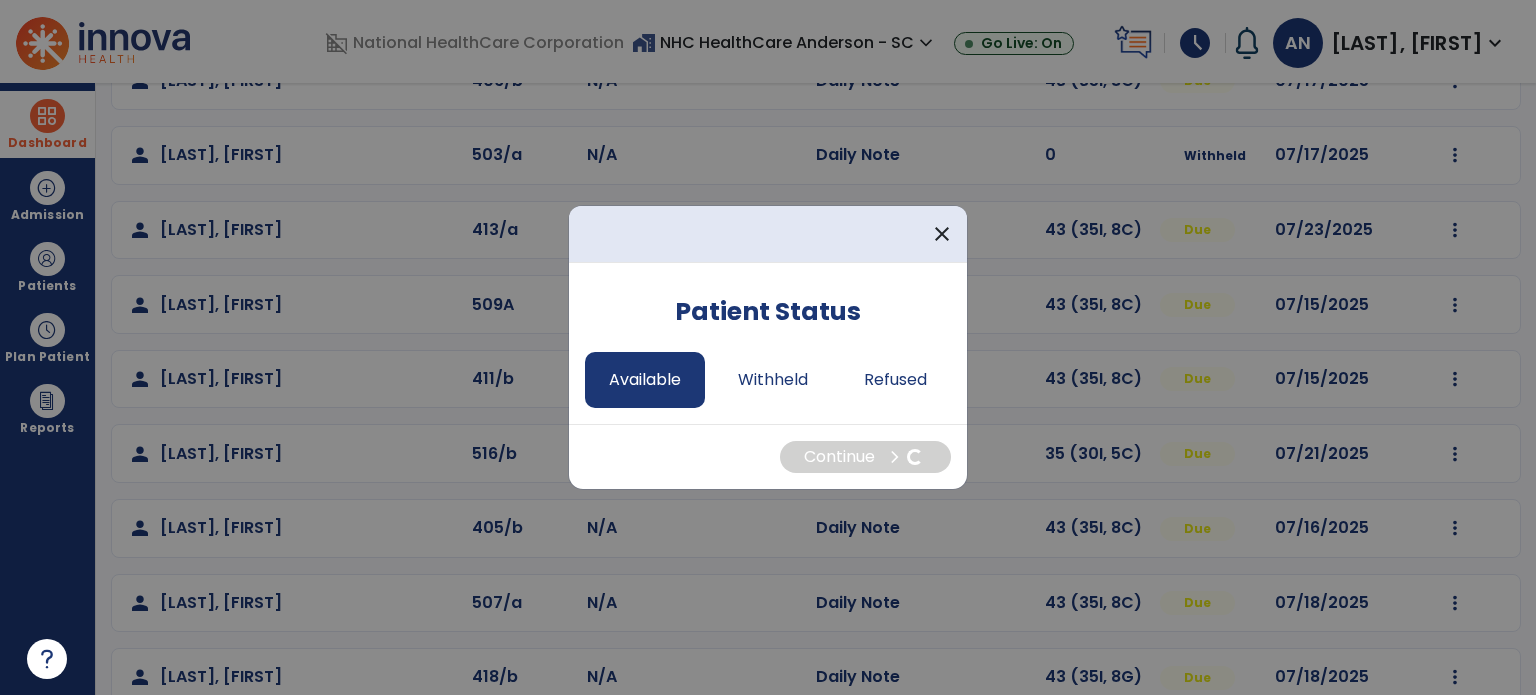 select on "*" 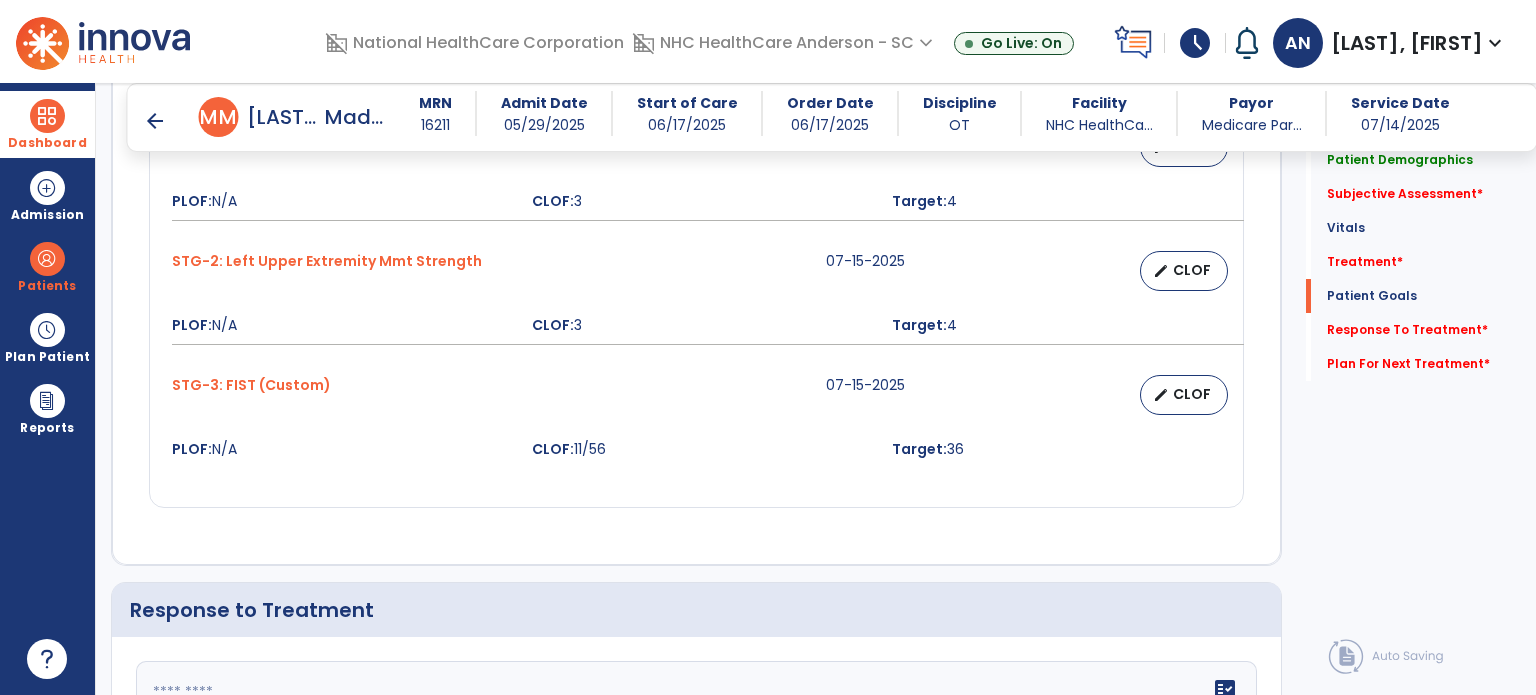 scroll, scrollTop: 2820, scrollLeft: 0, axis: vertical 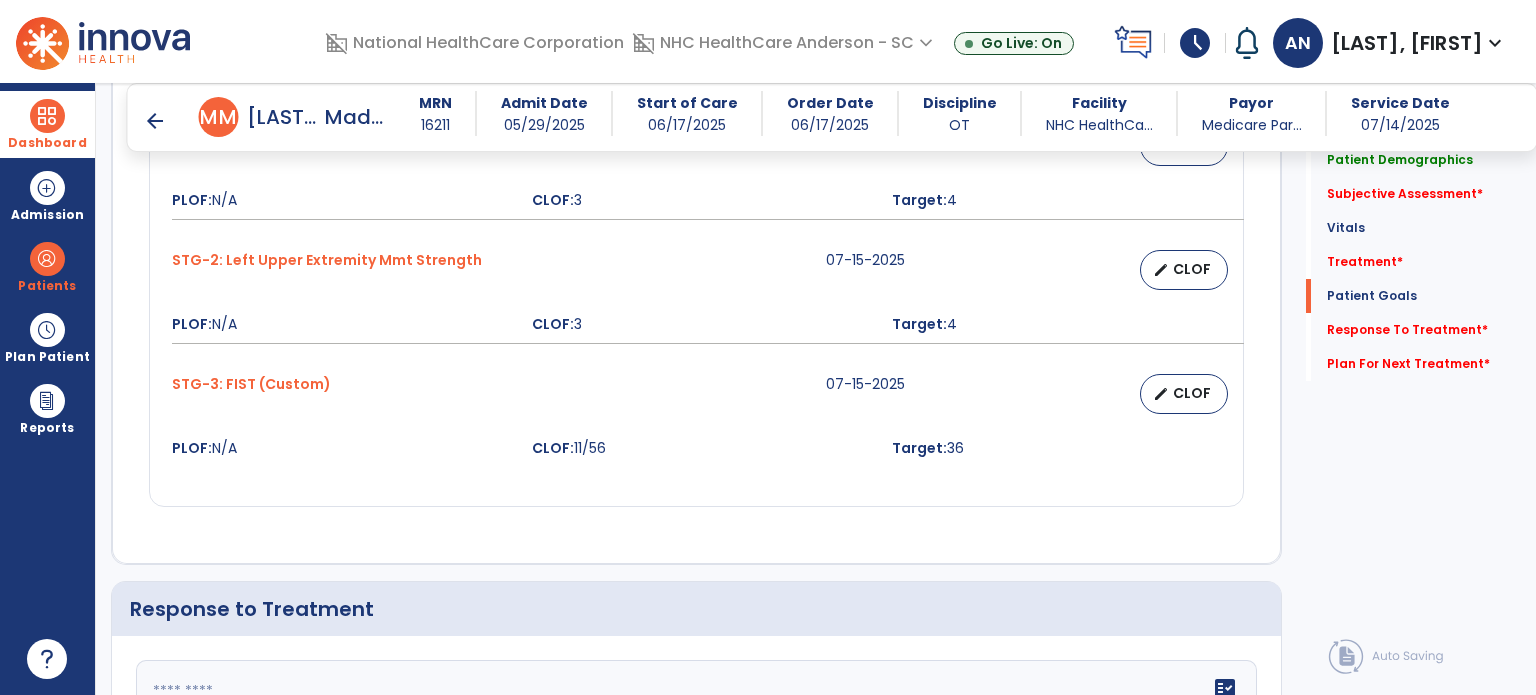click on "arrow_back" at bounding box center (155, 121) 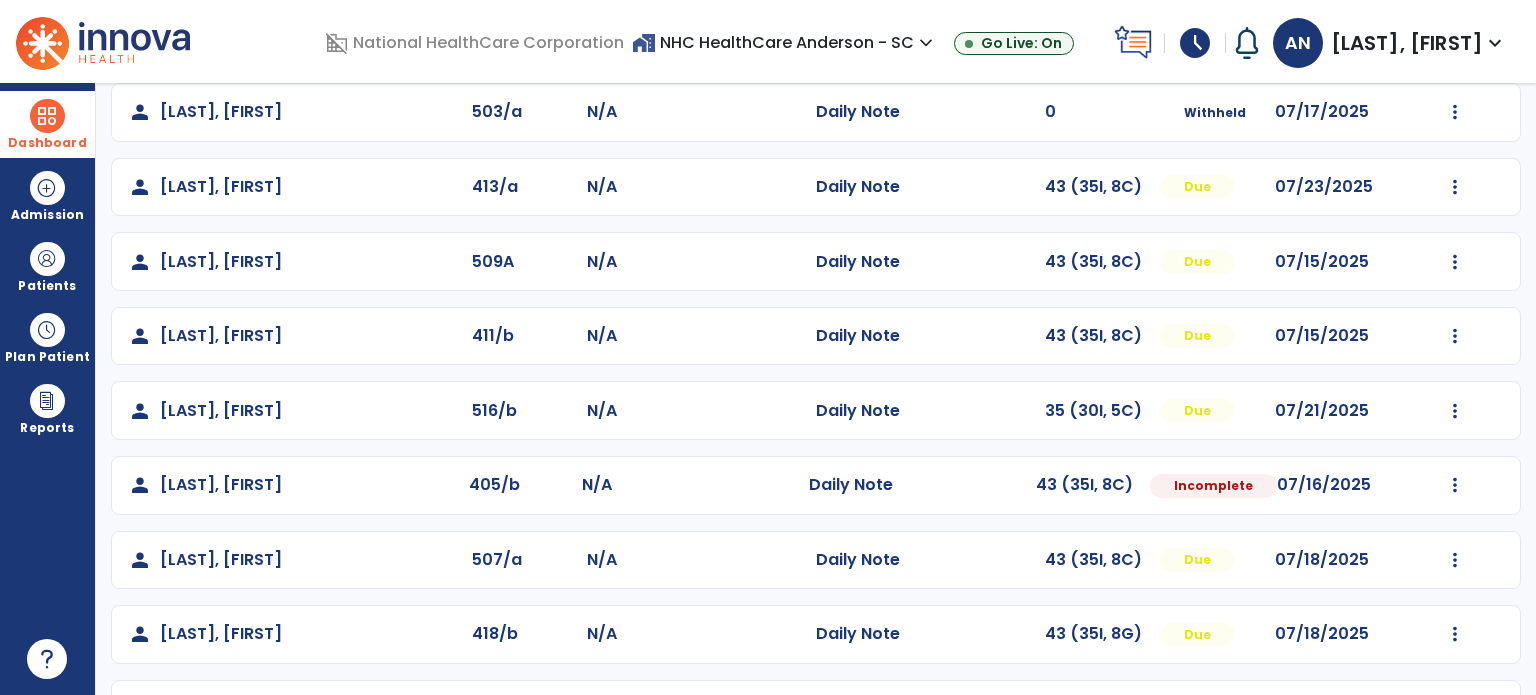 scroll, scrollTop: 625, scrollLeft: 0, axis: vertical 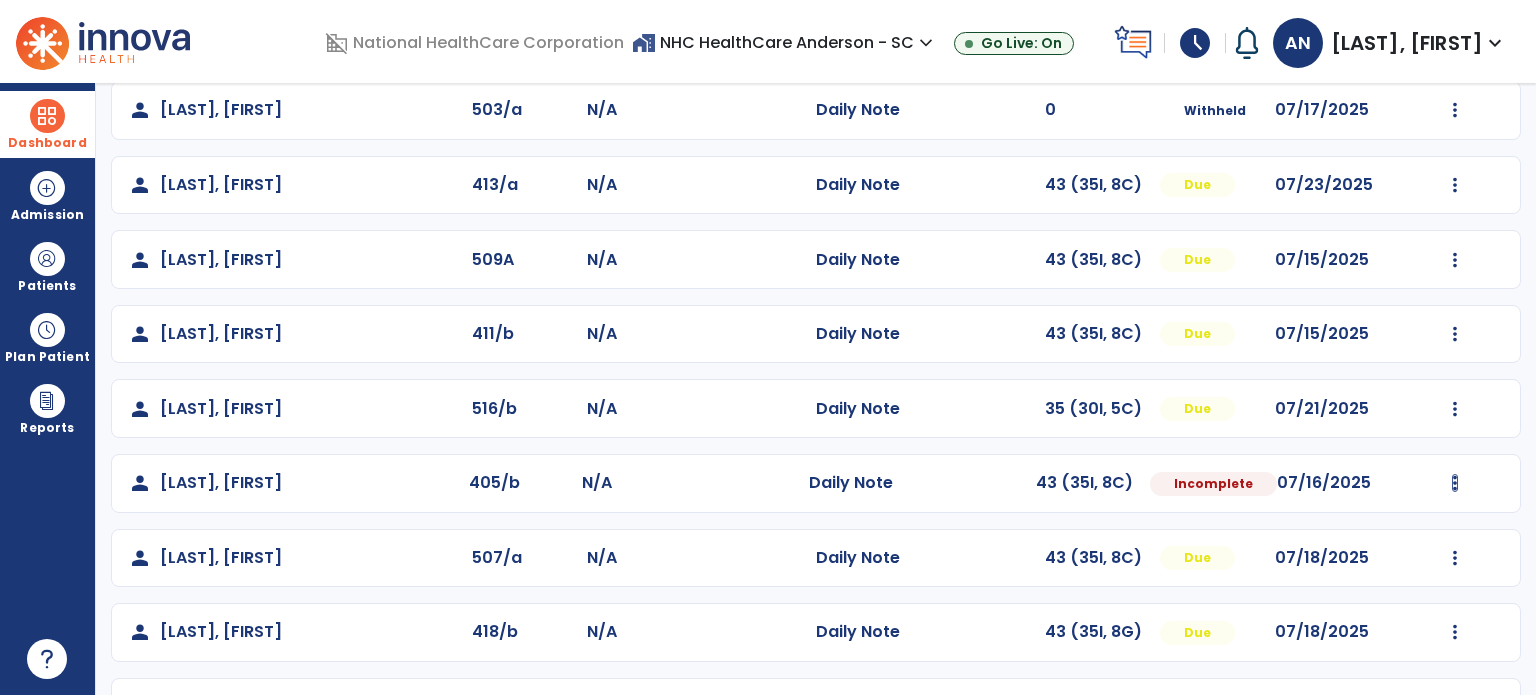 click at bounding box center (1455, -337) 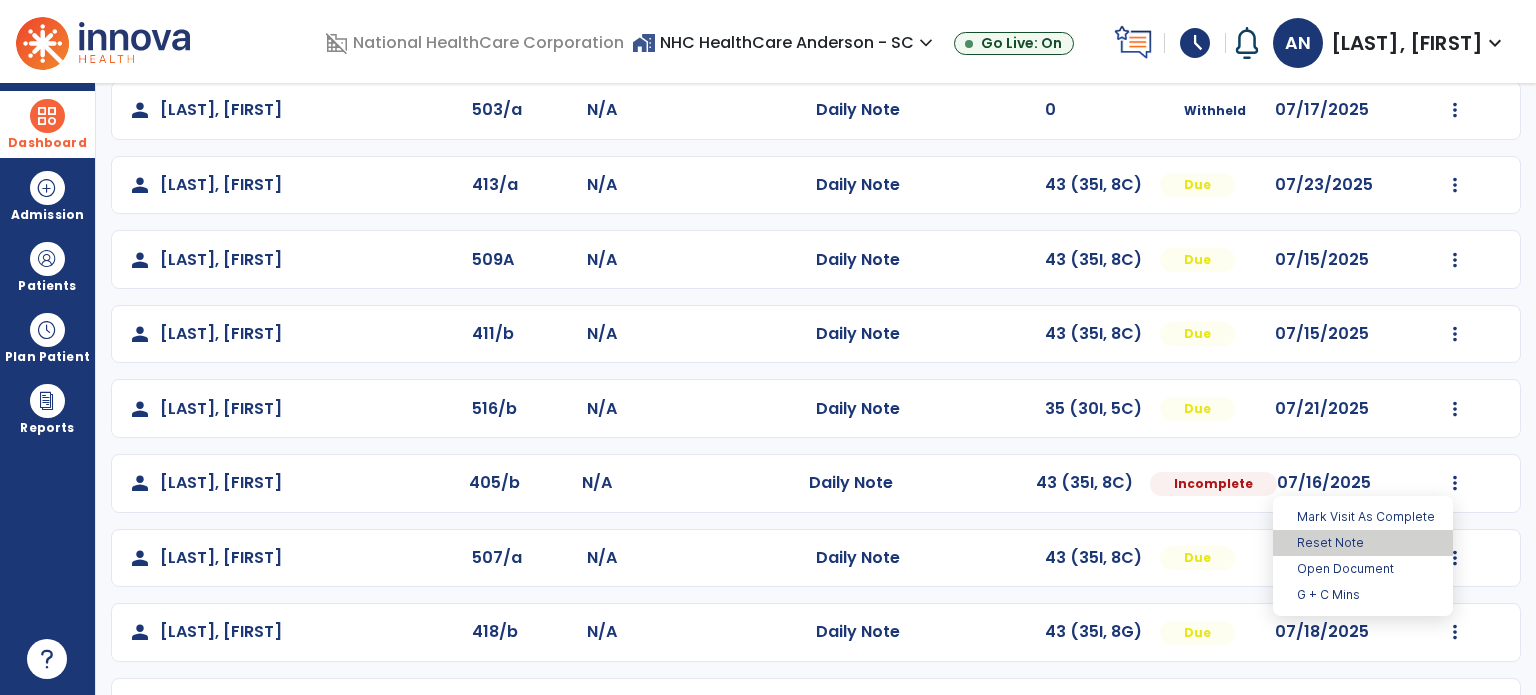 click on "Reset Note" at bounding box center (1363, 543) 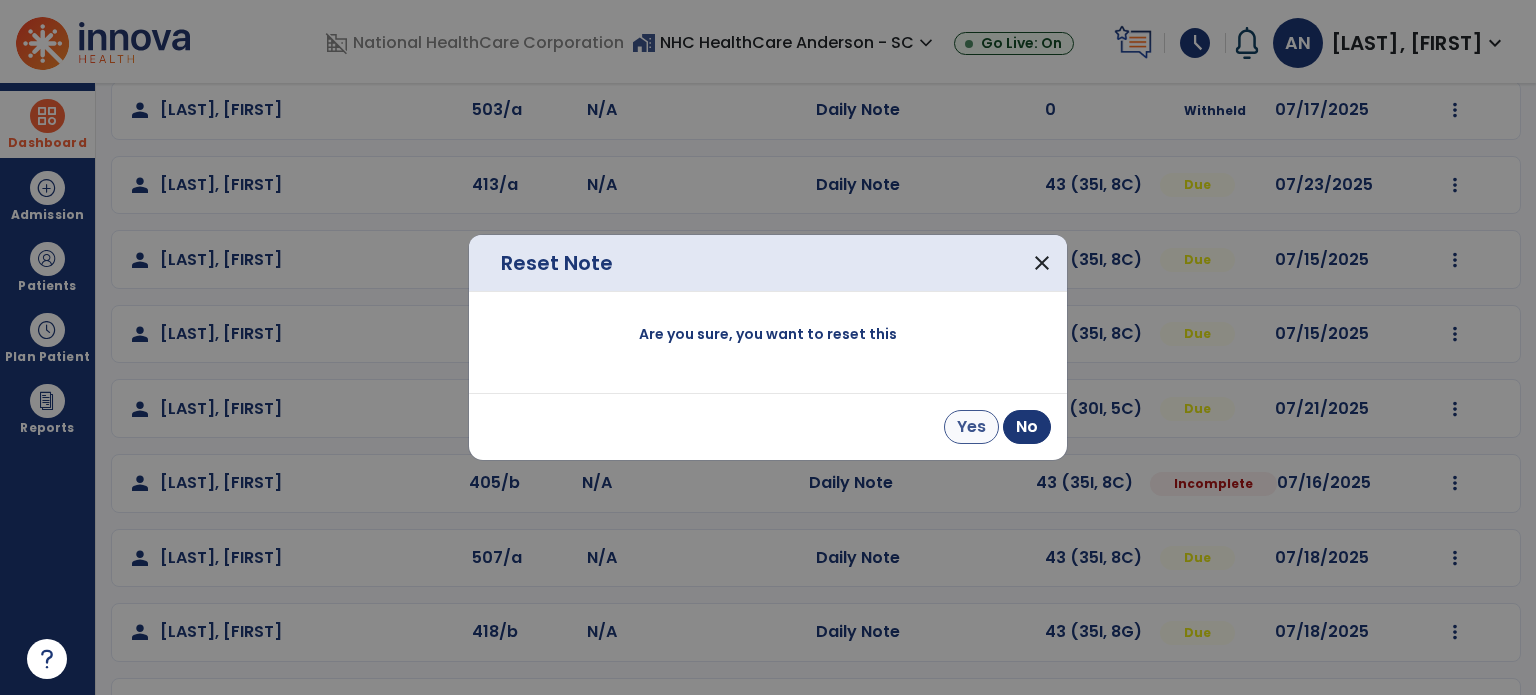 click on "Yes" at bounding box center (971, 427) 